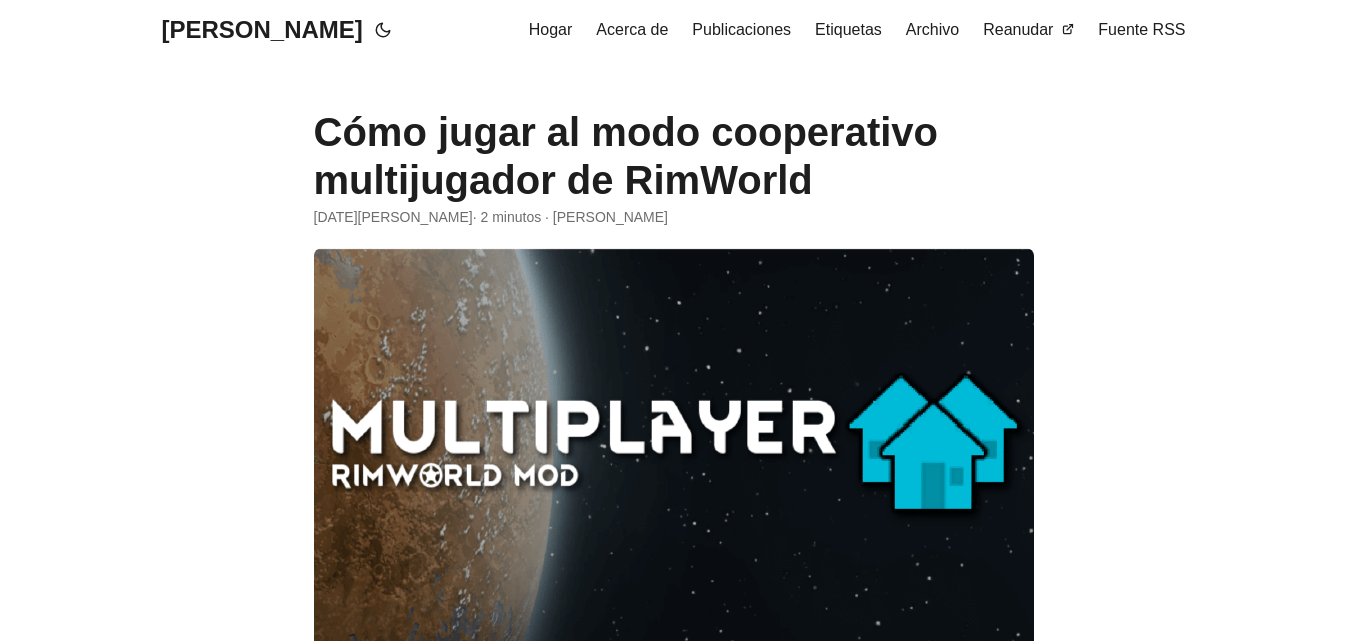 scroll, scrollTop: 400, scrollLeft: 0, axis: vertical 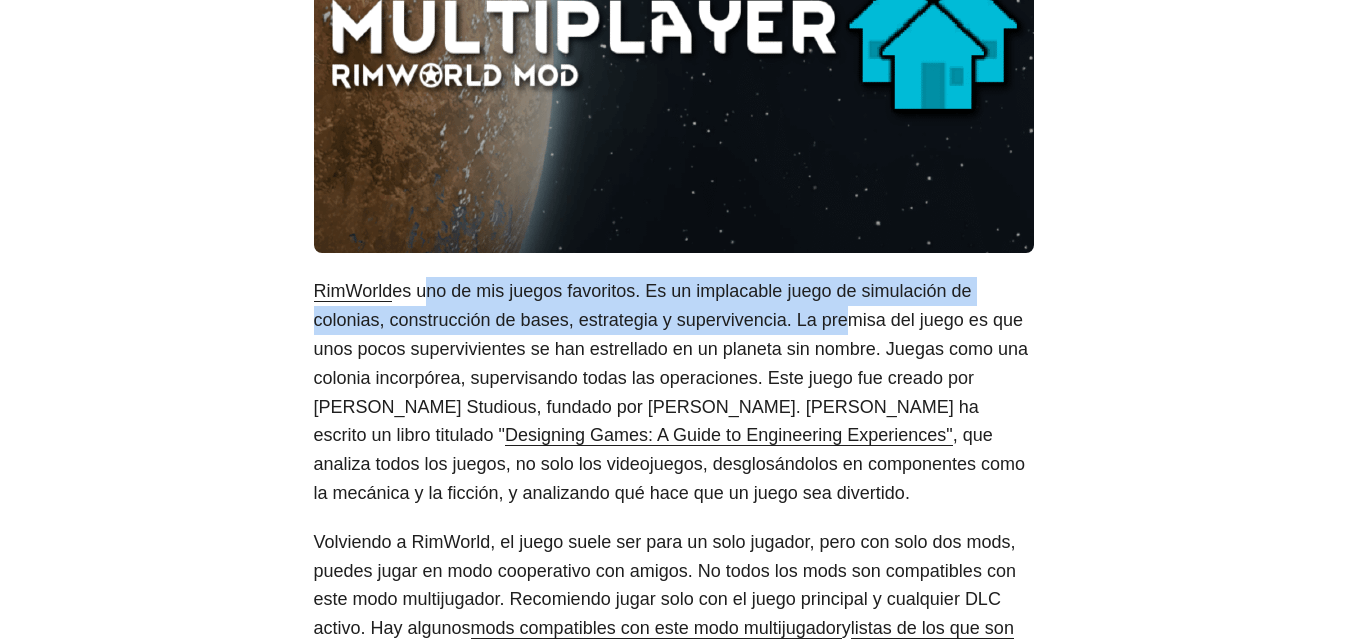 drag, startPoint x: 422, startPoint y: 294, endPoint x: 849, endPoint y: 335, distance: 428.96387 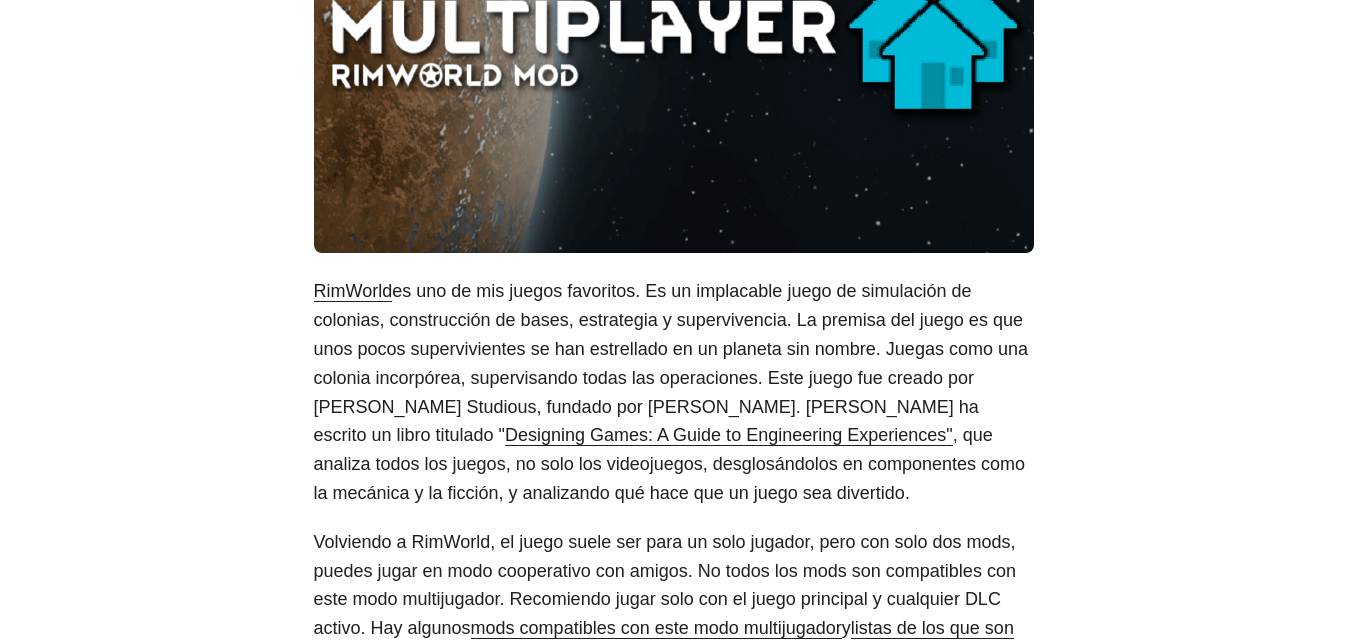 click on "es uno de mis juegos favoritos. Es un implacable juego de simulación de colonias, construcción de bases, estrategia y supervivencia. La premisa del juego es que unos pocos supervivientes se han estrellado en un planeta sin nombre. Juegas como una colonia incorpórea, supervisando todas las operaciones. Este juego fue creado por [PERSON_NAME] Studious, fundado por [PERSON_NAME]. [PERSON_NAME] ha escrito un libro titulado "" at bounding box center (671, 363) 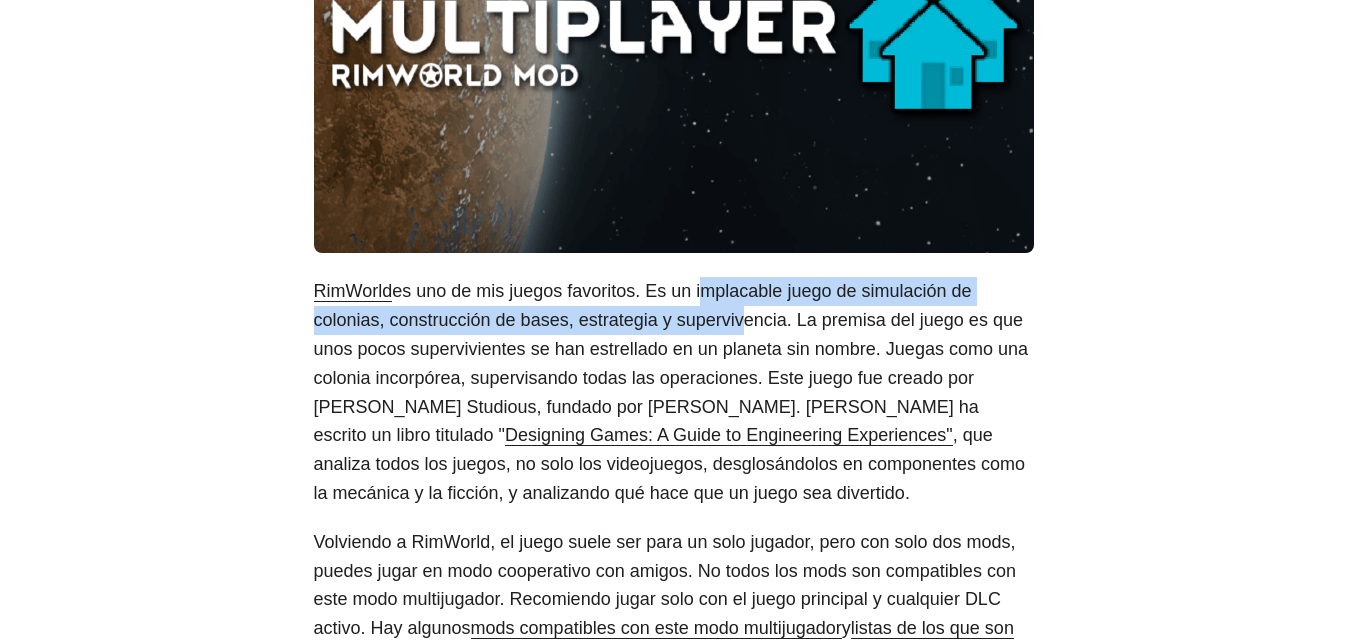 click on "es uno de mis juegos favoritos. Es un implacable juego de simulación de colonias, construcción de bases, estrategia y supervivencia. La premisa del juego es que unos pocos supervivientes se han estrellado en un planeta sin nombre. Juegas como una colonia incorpórea, supervisando todas las operaciones. Este juego fue creado por [PERSON_NAME] Studious, fundado por [PERSON_NAME]. [PERSON_NAME] ha escrito un libro titulado "" at bounding box center (671, 363) 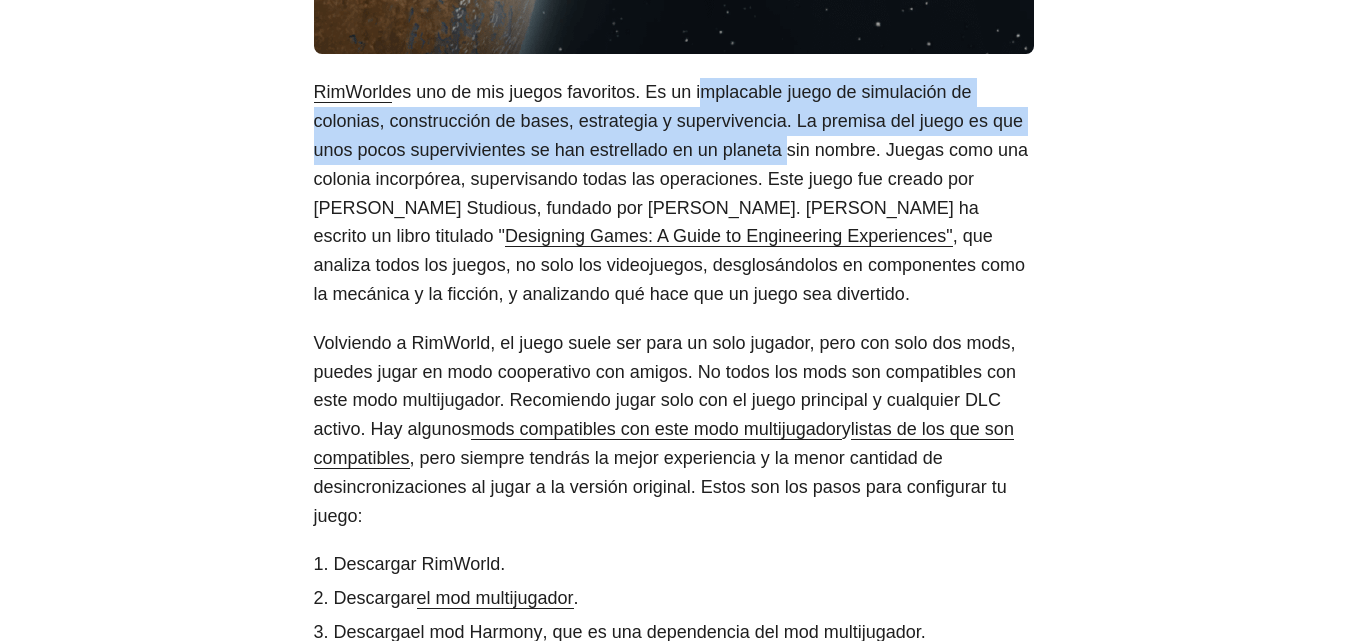 scroll, scrollTop: 600, scrollLeft: 0, axis: vertical 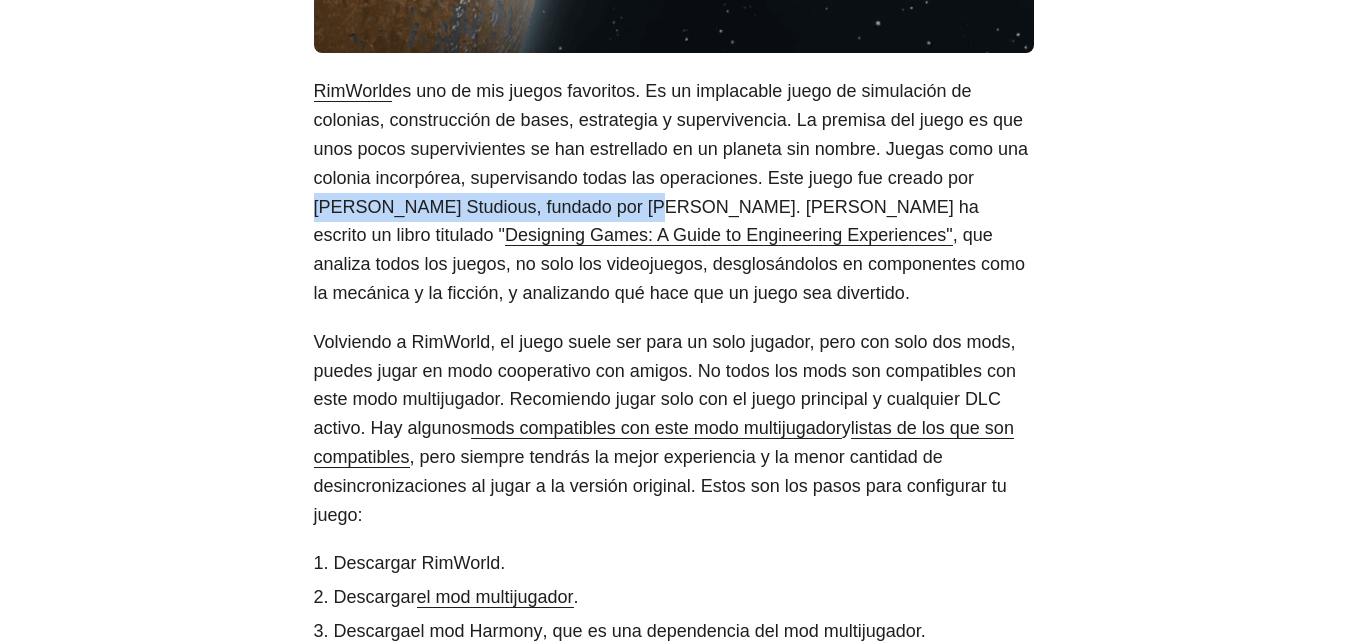 drag, startPoint x: 980, startPoint y: 187, endPoint x: 558, endPoint y: 202, distance: 422.2665 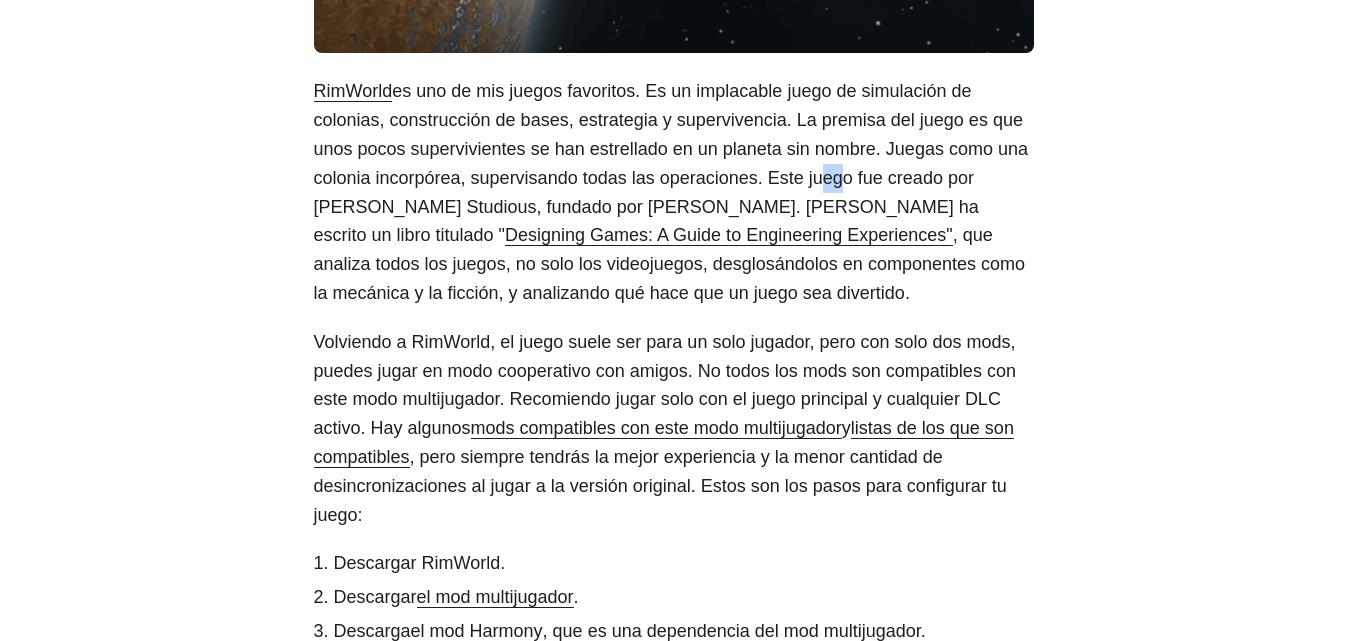 drag, startPoint x: 811, startPoint y: 168, endPoint x: 843, endPoint y: 220, distance: 61.05735 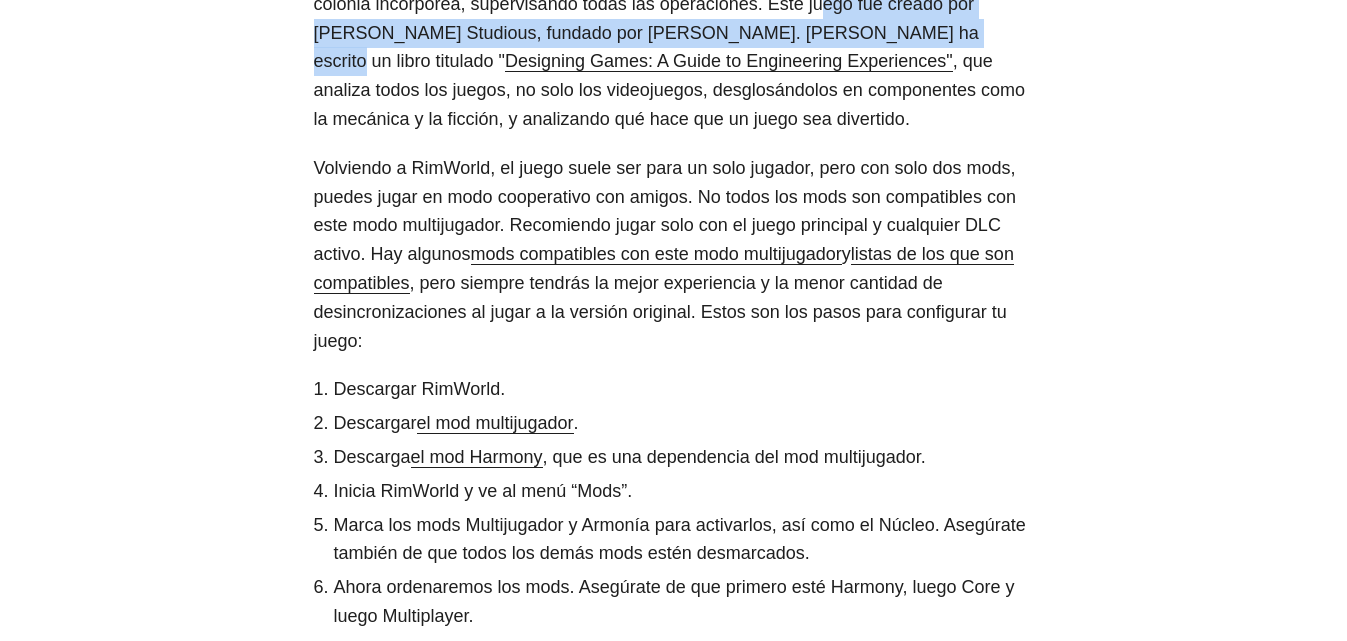 scroll, scrollTop: 800, scrollLeft: 0, axis: vertical 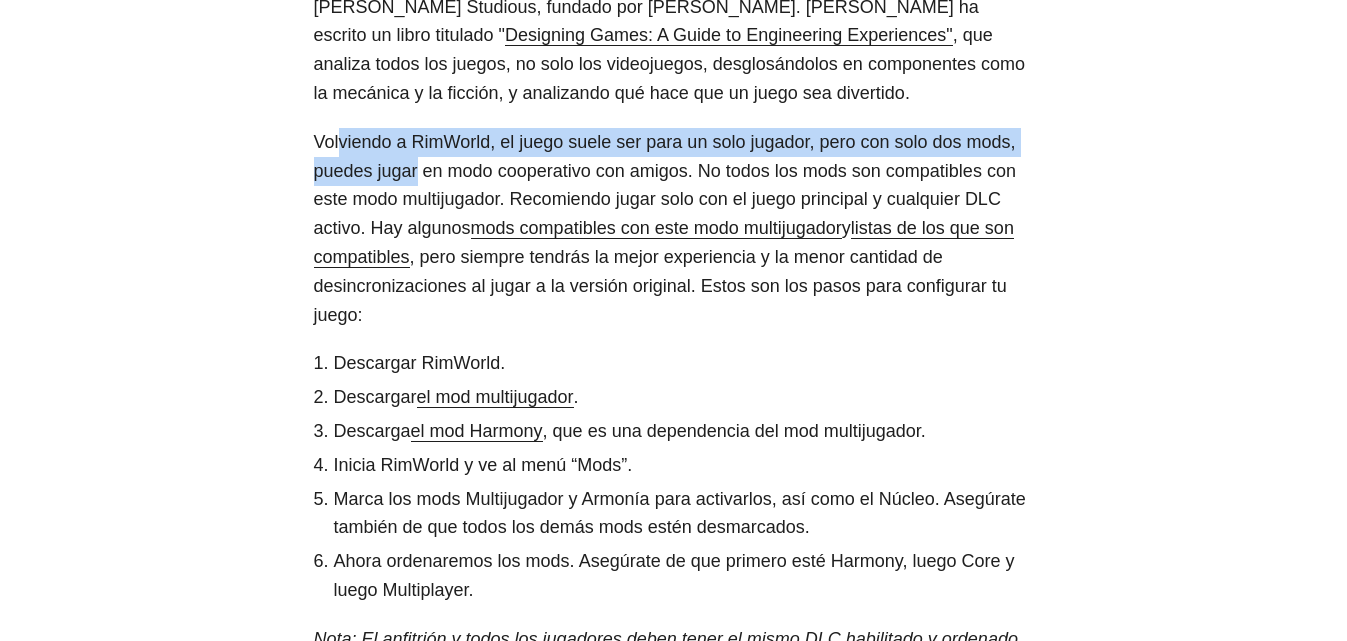 drag, startPoint x: 360, startPoint y: 143, endPoint x: 539, endPoint y: 242, distance: 204.55318 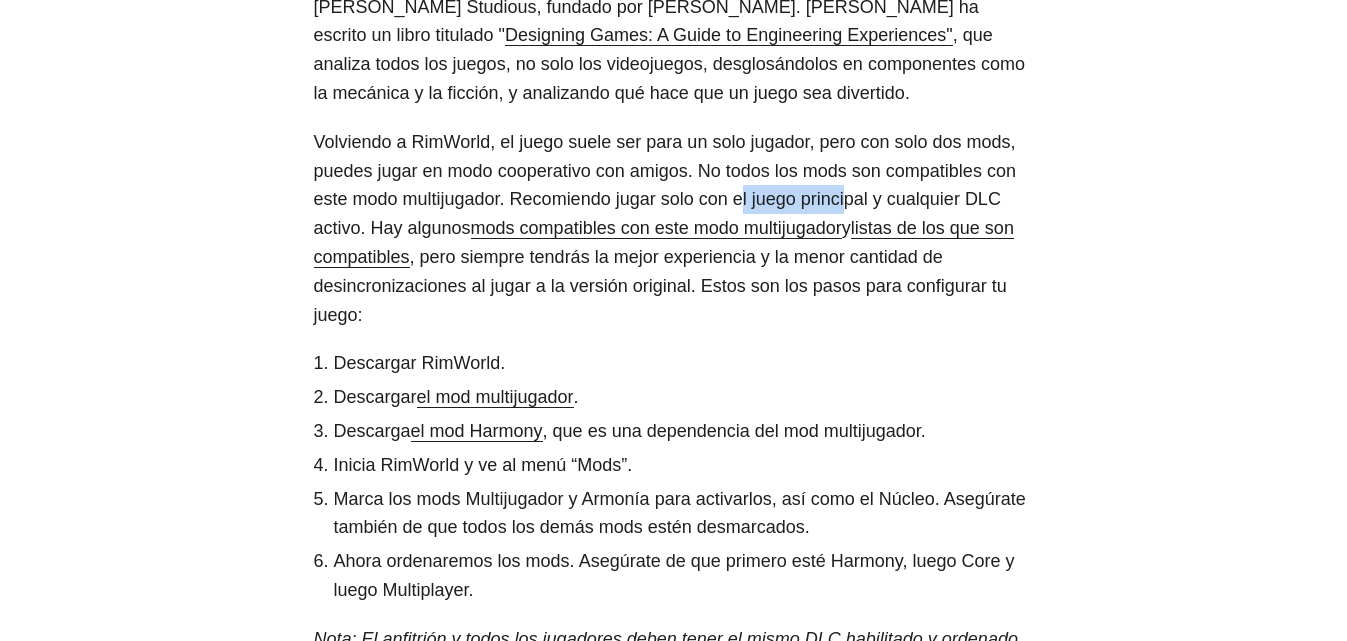 drag, startPoint x: 795, startPoint y: 202, endPoint x: 876, endPoint y: 203, distance: 81.00617 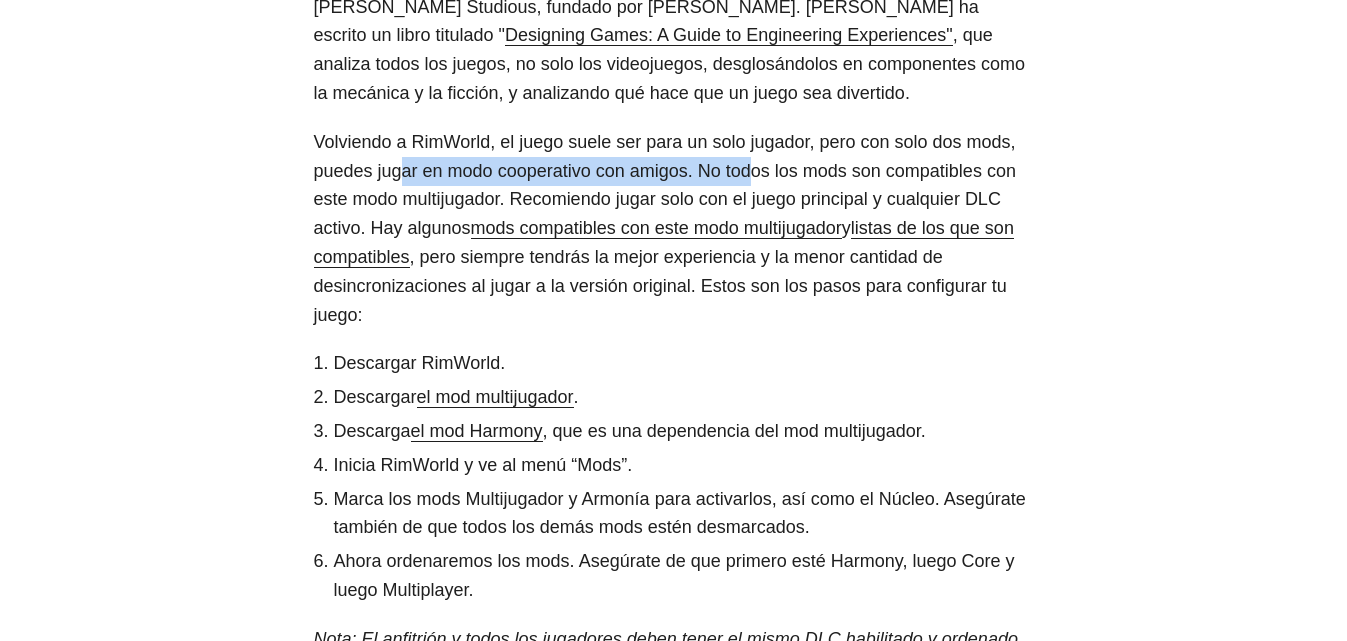 drag, startPoint x: 448, startPoint y: 179, endPoint x: 778, endPoint y: 184, distance: 330.03787 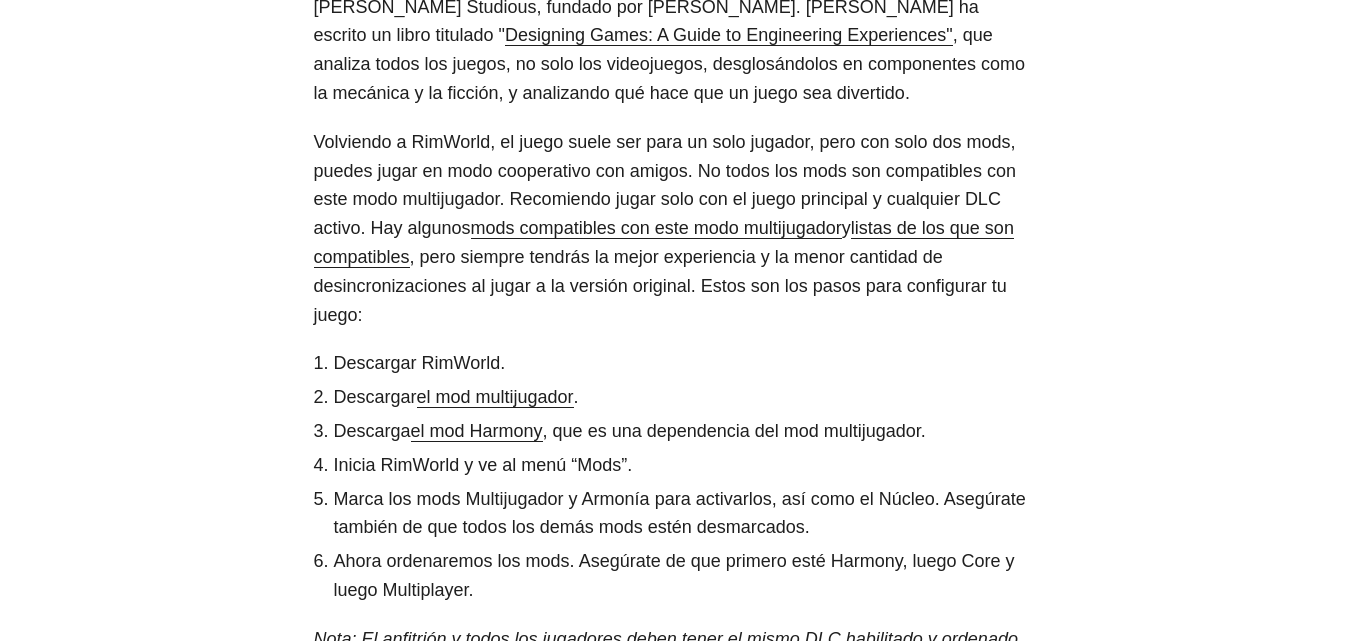 click on "Volviendo a RimWorld, el juego suele ser para un solo jugador, pero con solo dos mods, puedes jugar en modo cooperativo con amigos. No todos los mods son compatibles con este modo multijugador. Recomiendo jugar solo con el juego principal y cualquier DLC activo. Hay algunos" at bounding box center [665, 185] 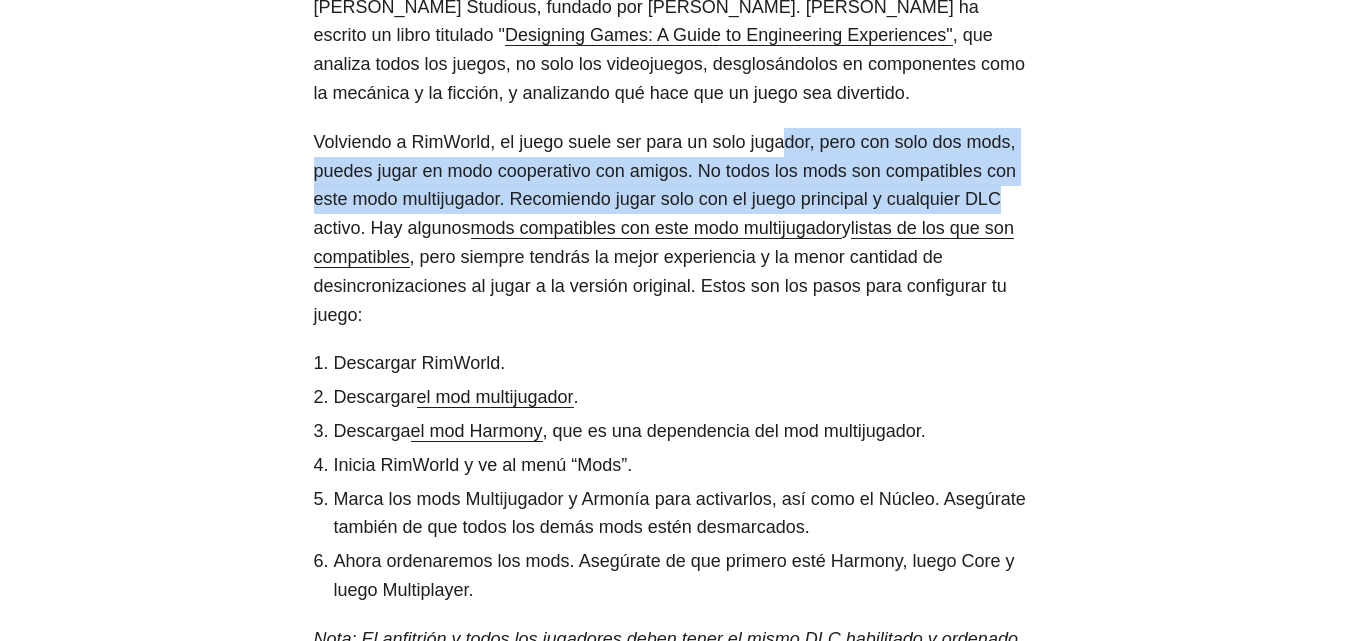 drag, startPoint x: 781, startPoint y: 142, endPoint x: 1025, endPoint y: 190, distance: 248.6765 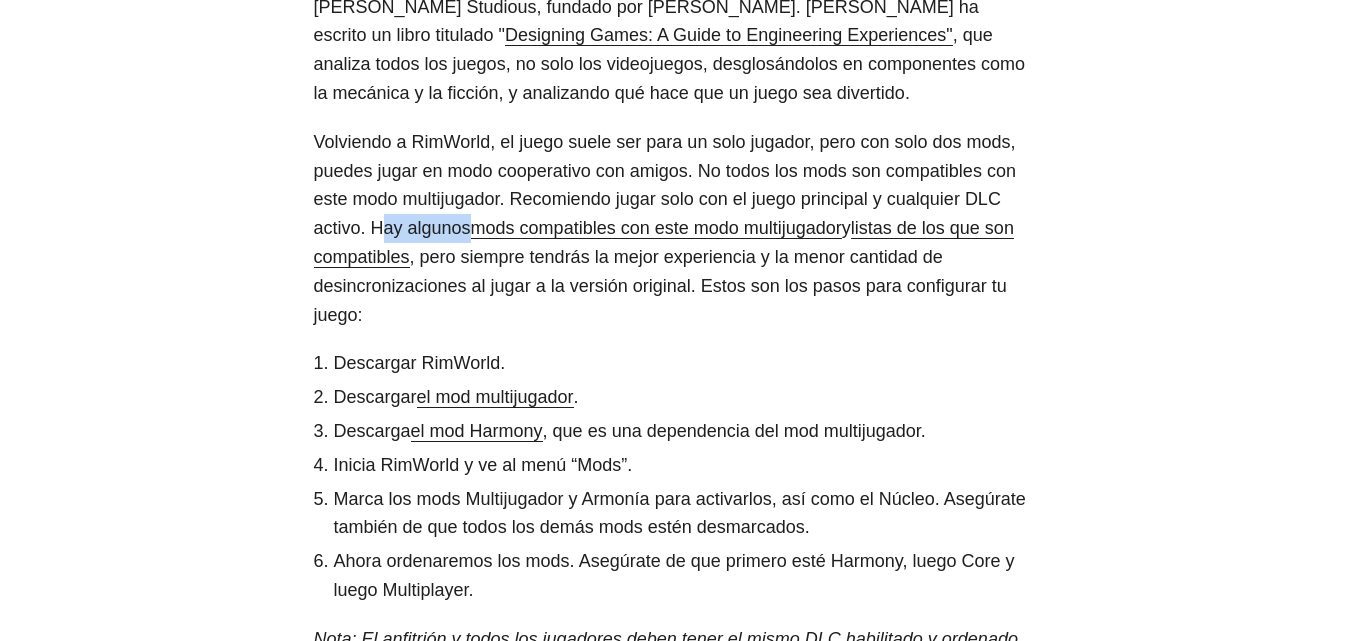drag, startPoint x: 386, startPoint y: 229, endPoint x: 468, endPoint y: 223, distance: 82.219215 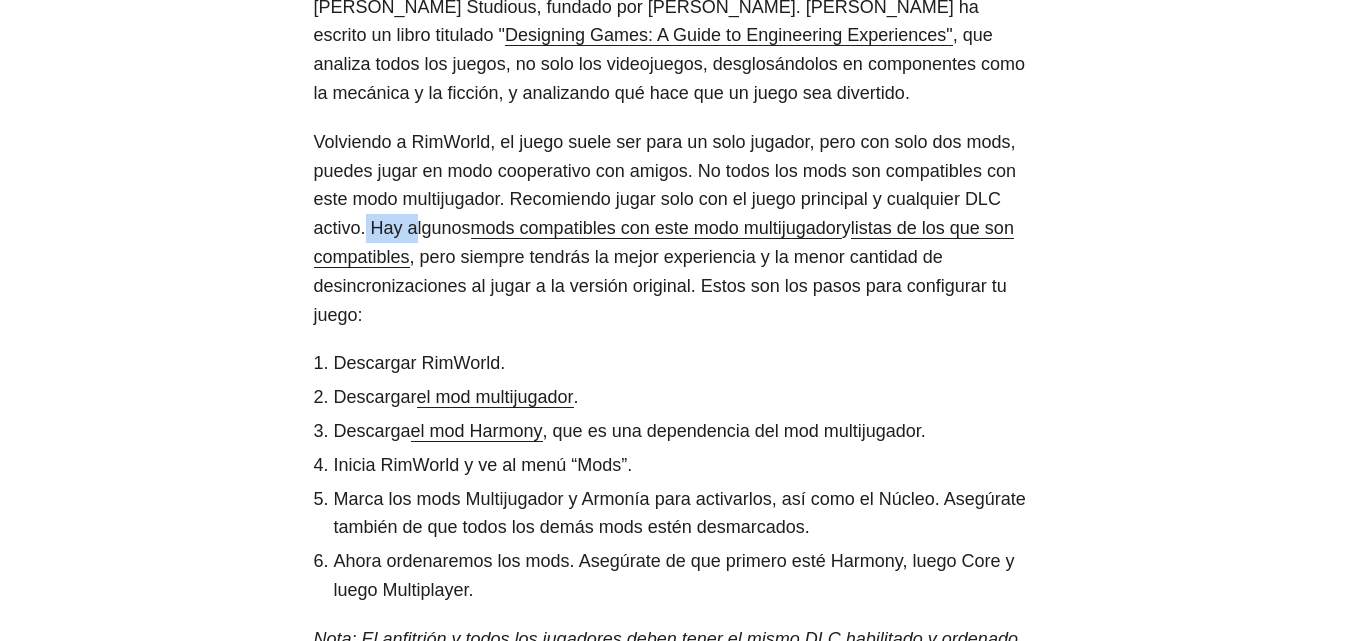 drag, startPoint x: 368, startPoint y: 230, endPoint x: 411, endPoint y: 230, distance: 43 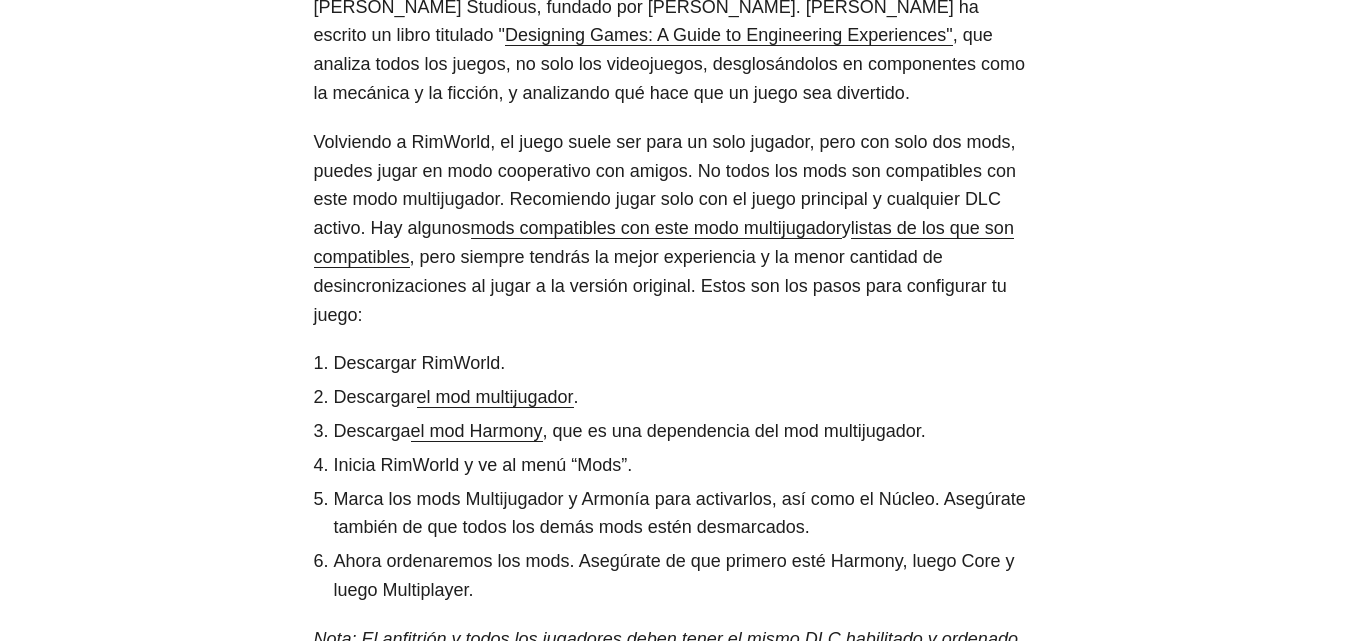 click on "Volviendo a RimWorld, el juego suele ser para un solo jugador, pero con solo dos mods, puedes jugar en modo cooperativo con amigos. No todos los mods son compatibles con este modo multijugador. Recomiendo jugar solo con el juego principal y cualquier DLC activo. Hay algunos" at bounding box center [665, 185] 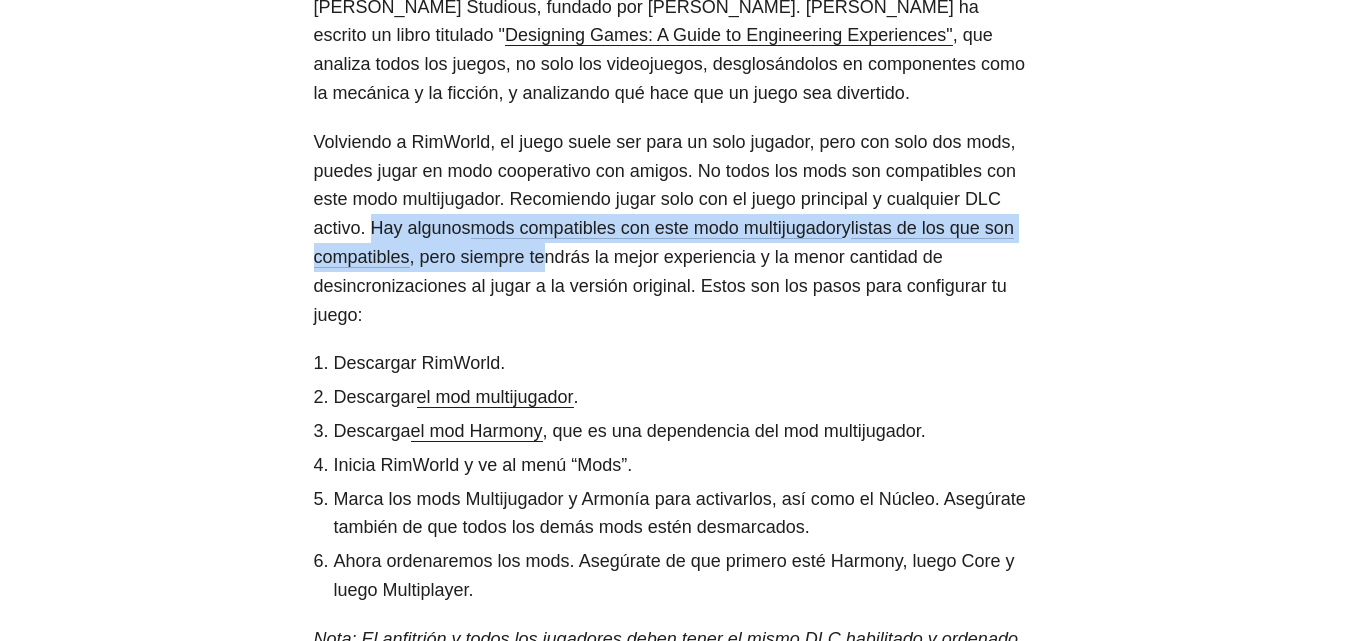 drag, startPoint x: 371, startPoint y: 230, endPoint x: 541, endPoint y: 245, distance: 170.66048 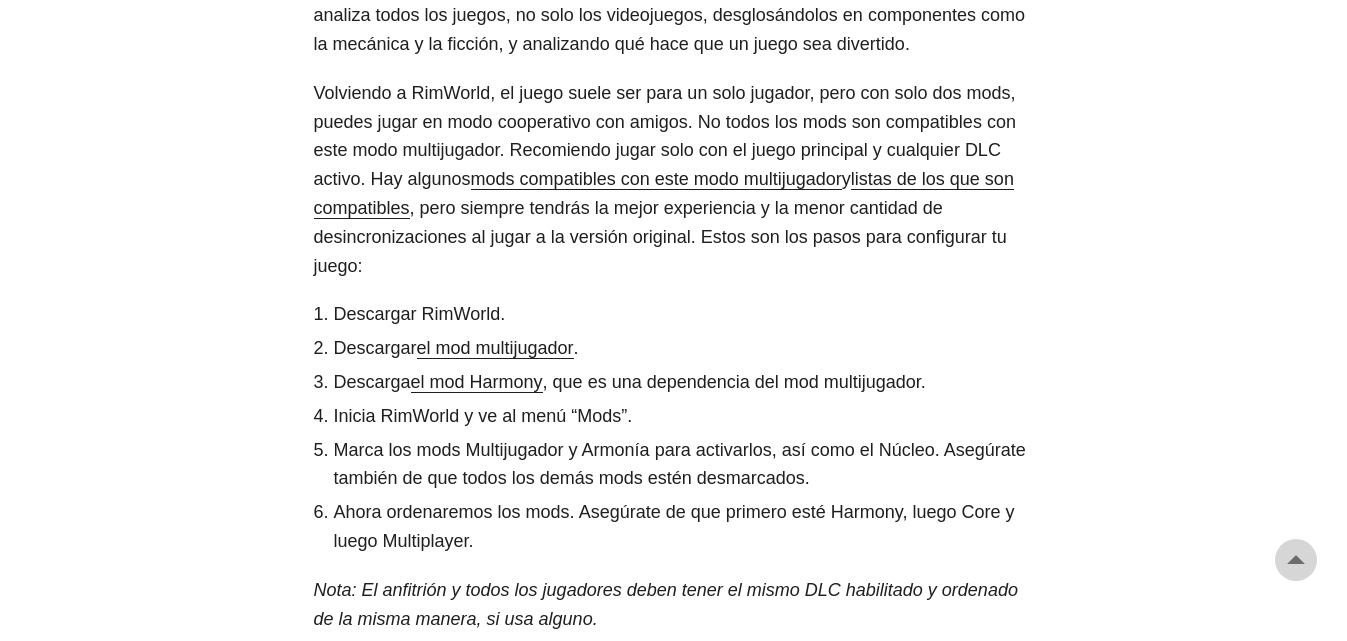 scroll, scrollTop: 900, scrollLeft: 0, axis: vertical 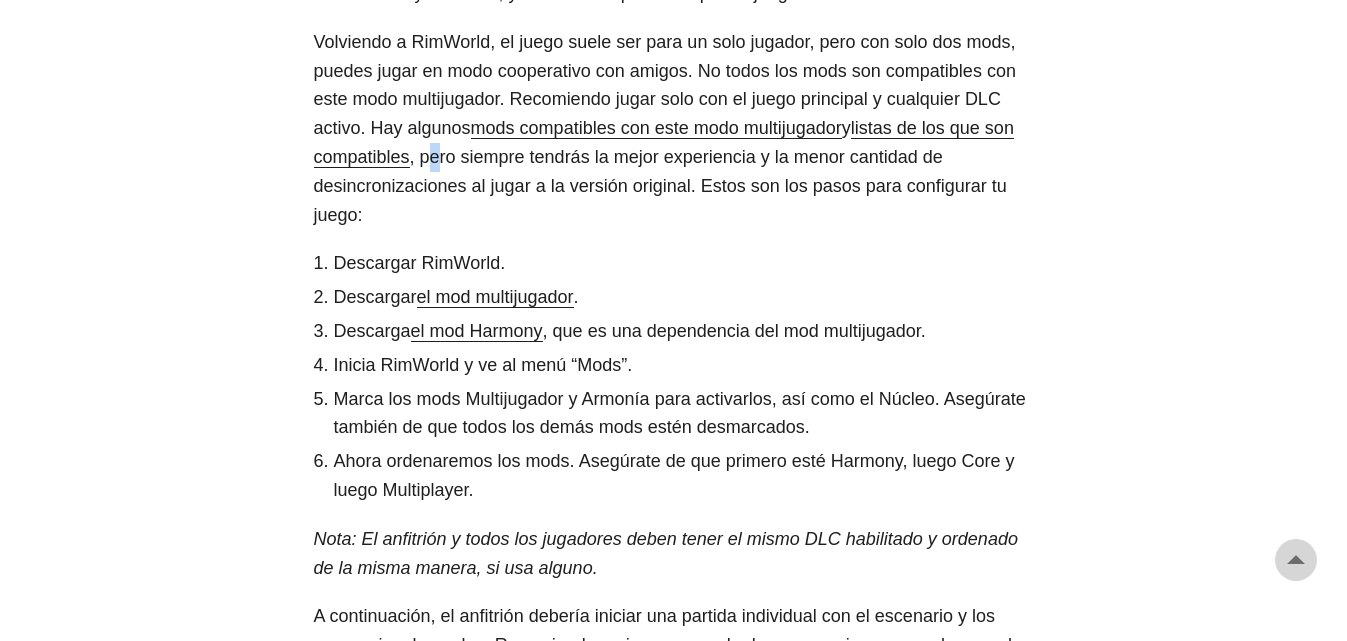 click on ", pero siempre tendrás la mejor experiencia y la menor cantidad de desincronizaciones al jugar a la versión original. Estos son los pasos para configurar tu juego:" at bounding box center (660, 186) 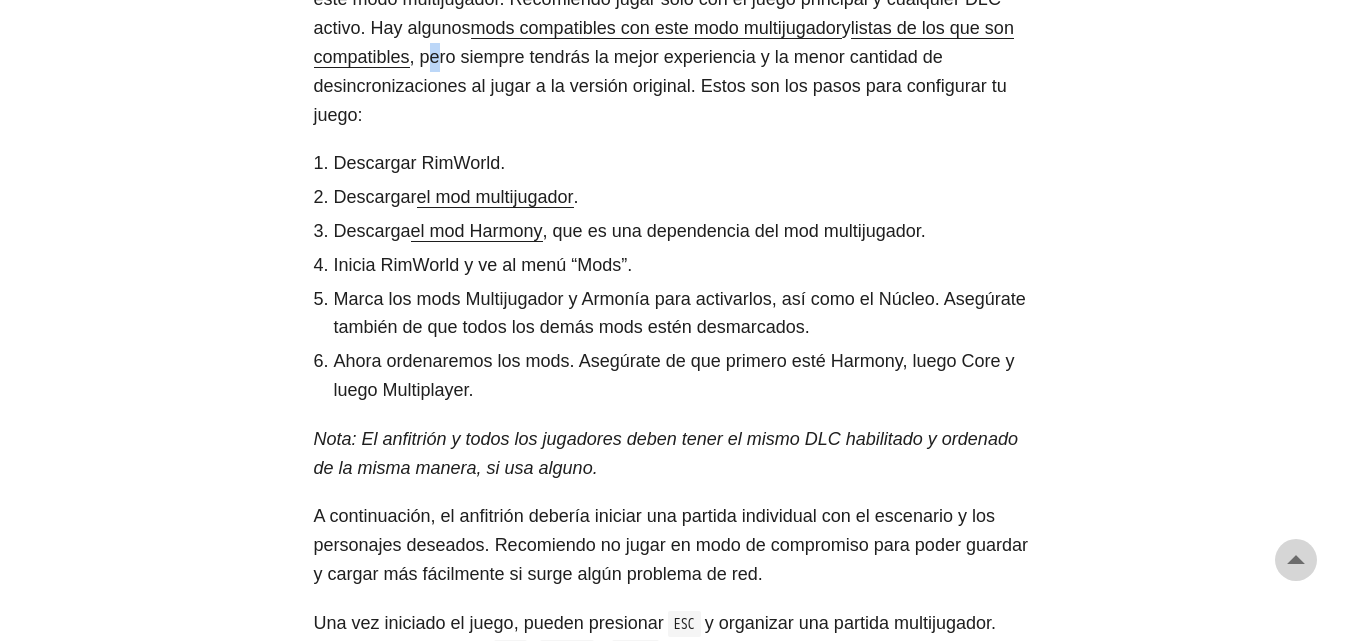 scroll, scrollTop: 1100, scrollLeft: 0, axis: vertical 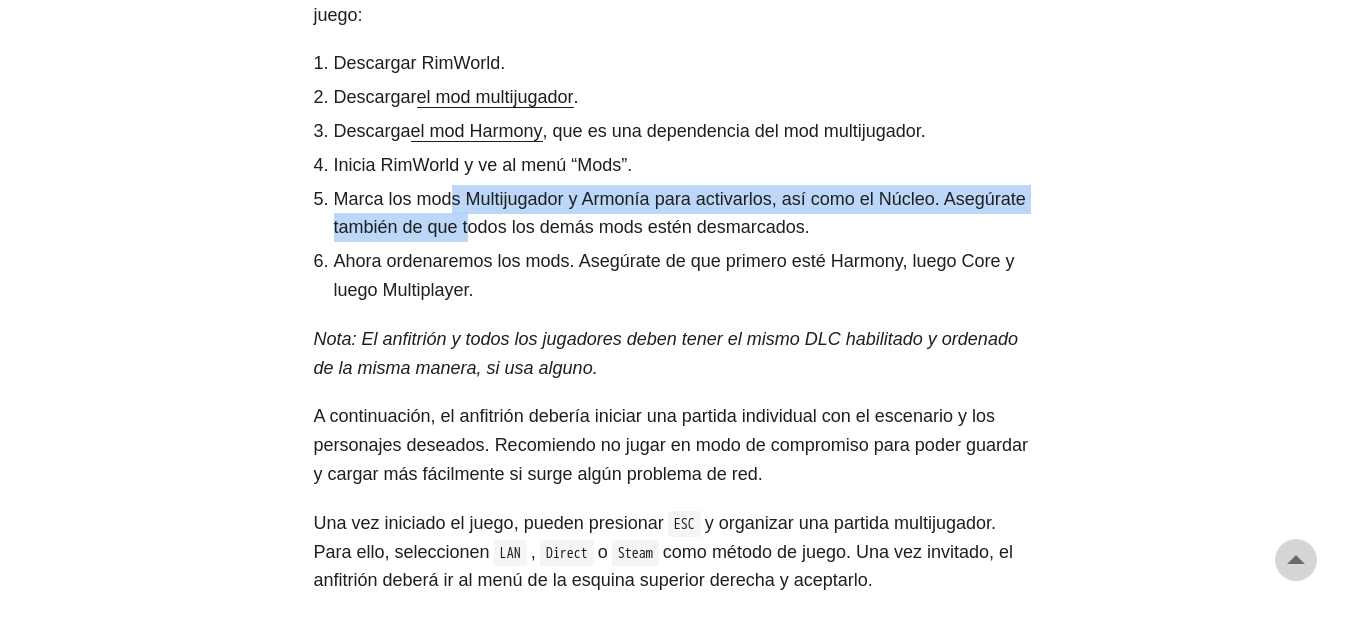 drag, startPoint x: 457, startPoint y: 212, endPoint x: 470, endPoint y: 256, distance: 45.88028 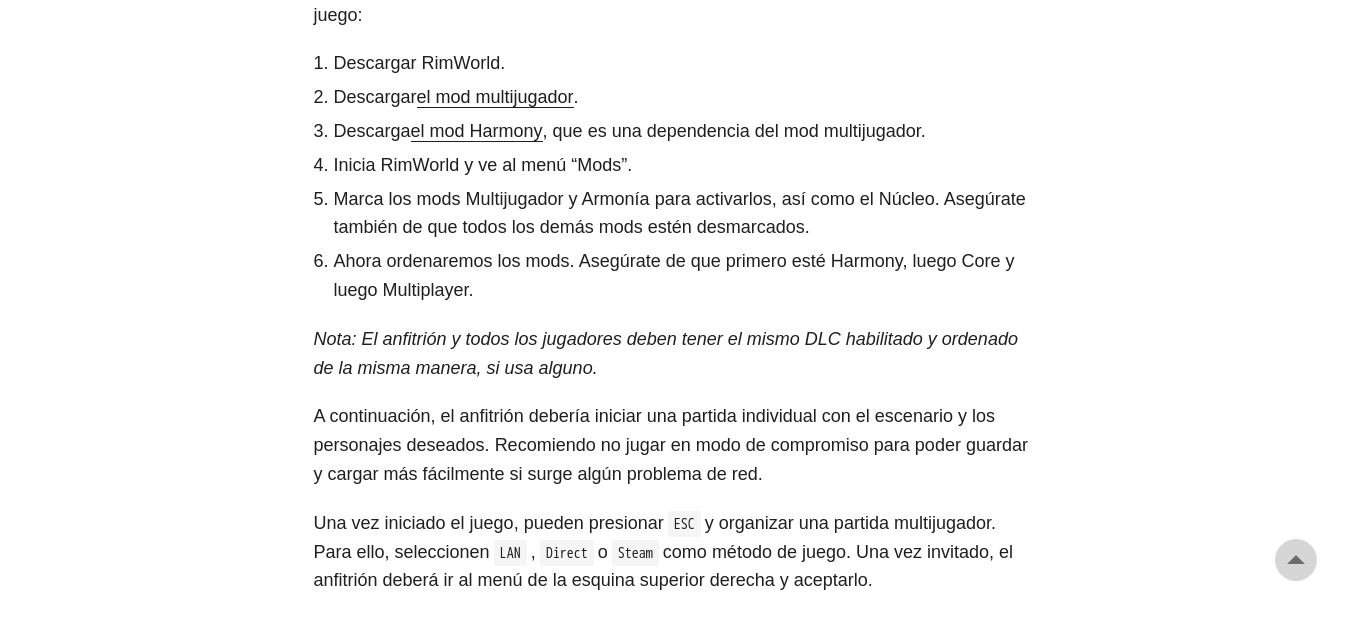 click on "Ahora ordenaremos los mods. Asegúrate de que primero esté Harmony, luego Core y luego Multiplayer." at bounding box center [684, 276] 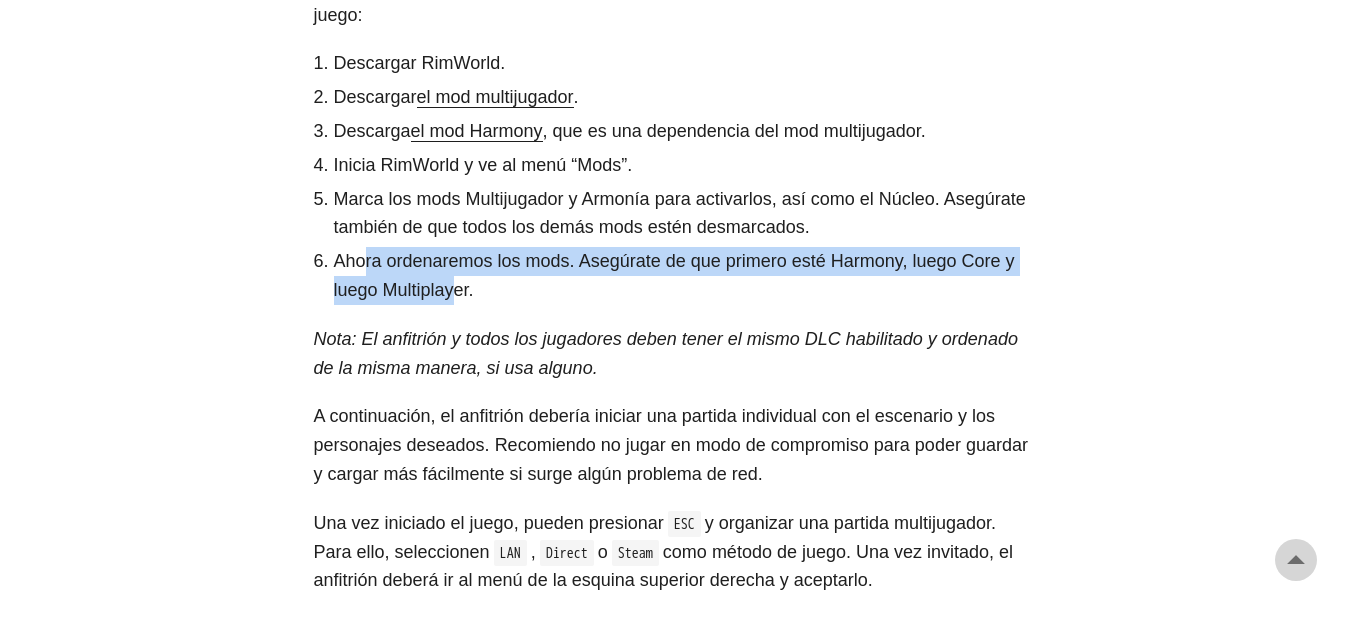 click on "Ahora ordenaremos los mods. Asegúrate de que primero esté Harmony, luego Core y luego Multiplayer." at bounding box center (674, 275) 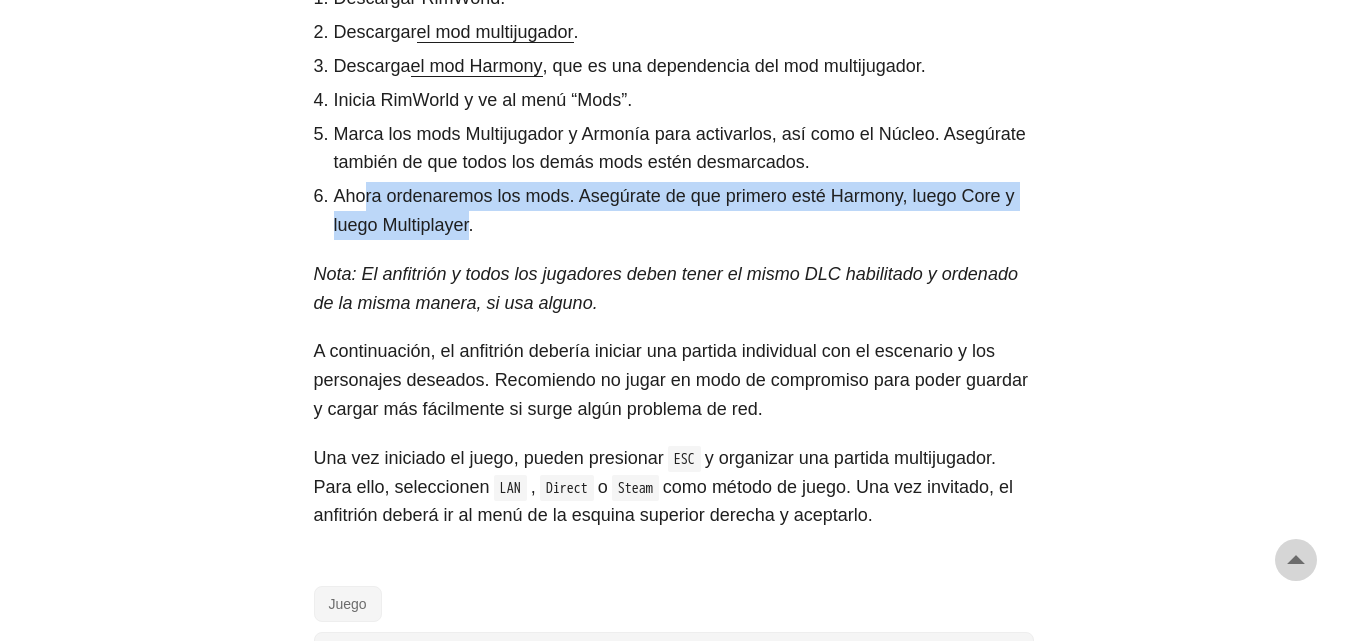 scroll, scrollTop: 1200, scrollLeft: 0, axis: vertical 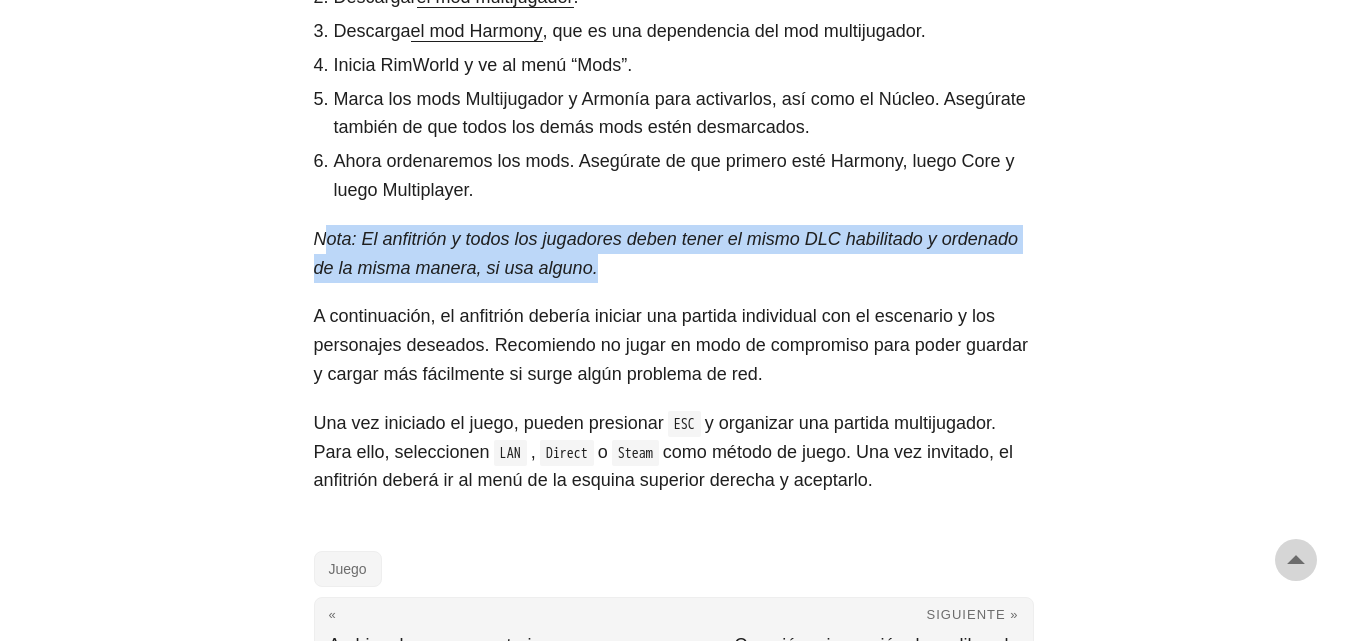 drag, startPoint x: 409, startPoint y: 255, endPoint x: 578, endPoint y: 254, distance: 169.00296 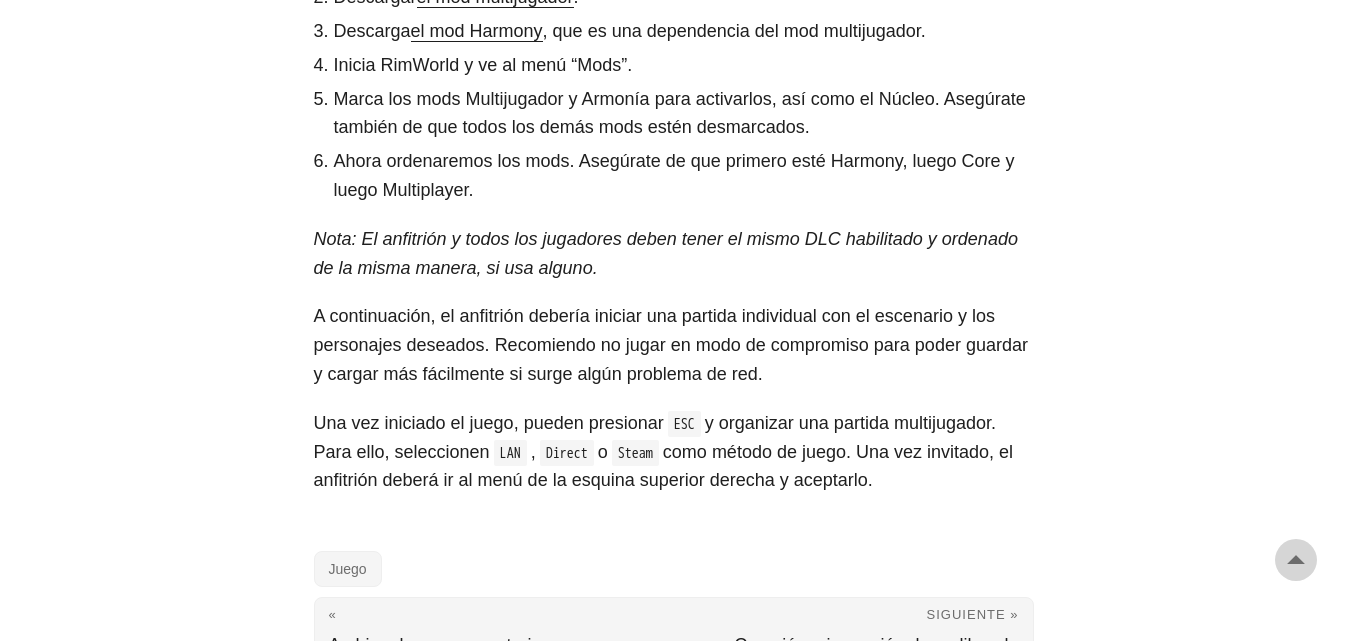 drag, startPoint x: 576, startPoint y: 230, endPoint x: 576, endPoint y: 246, distance: 16 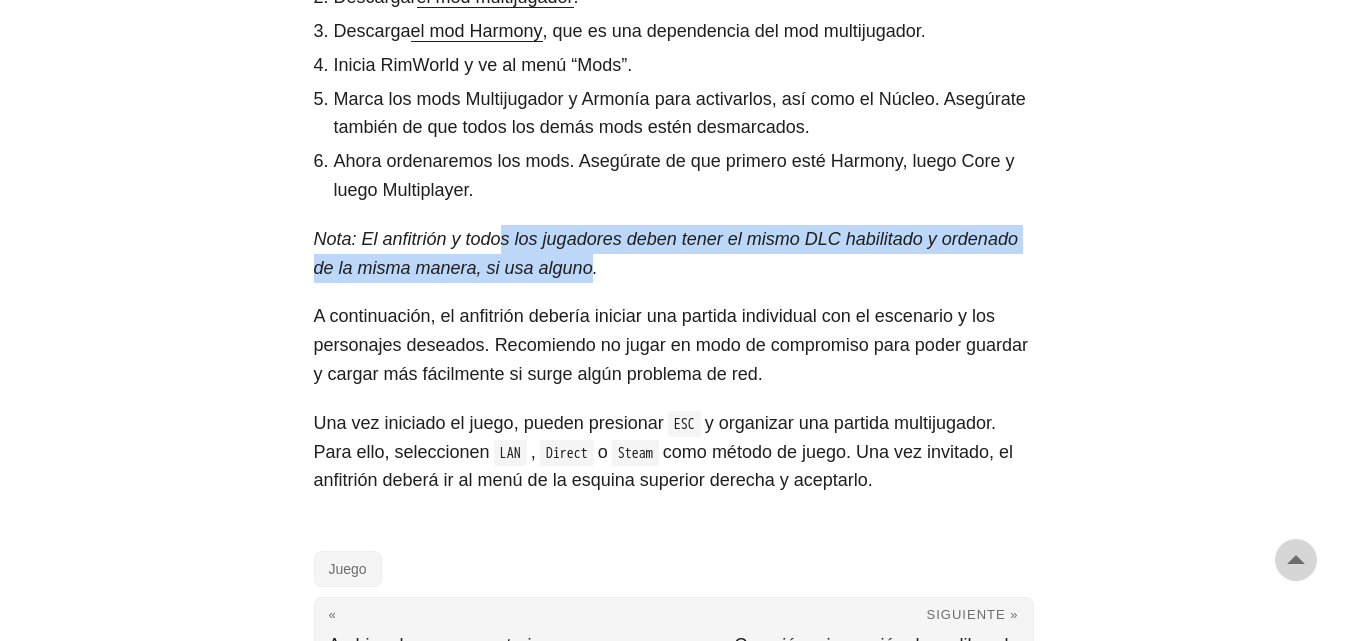 drag, startPoint x: 526, startPoint y: 258, endPoint x: 557, endPoint y: 275, distance: 35.35534 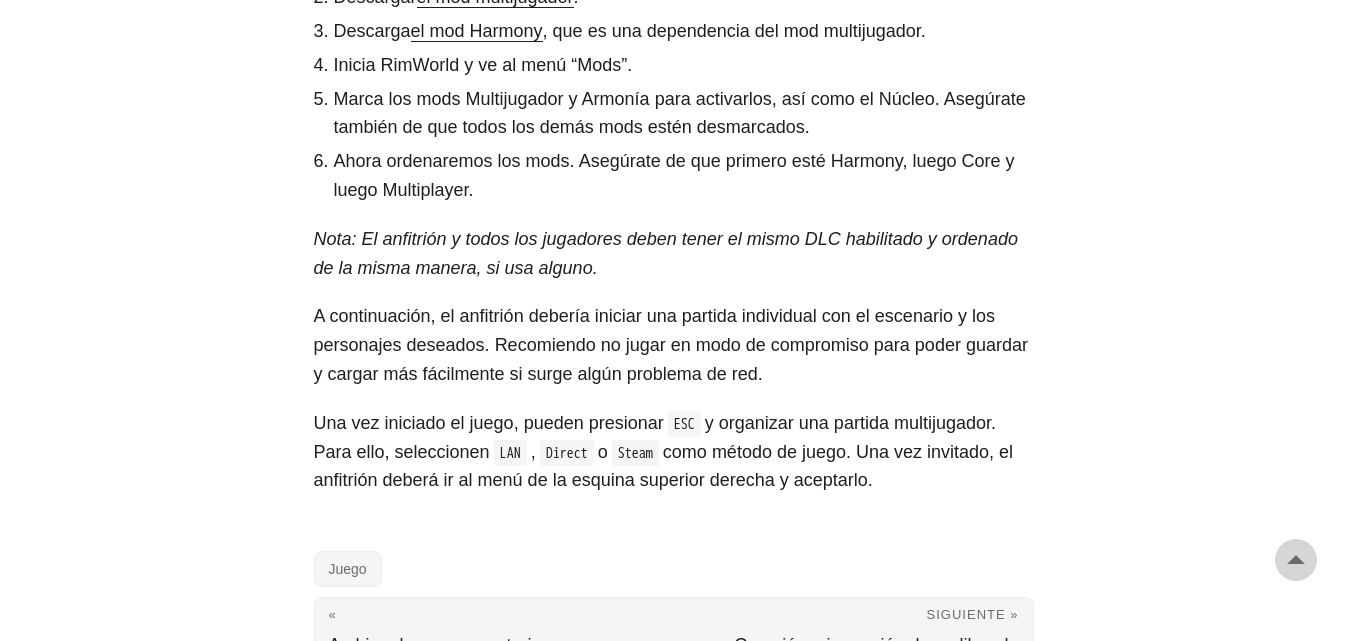 click on "RimWorld  es uno de mis juegos favoritos. Es un implacable juego de simulación de colonias, construcción de bases, estrategia y supervivencia. La premisa del juego es que unos pocos supervivientes se han estrellado en un planeta sin nombre. Juegas como una colonia incorpórea, supervisando todas las operaciones. Este juego fue creado por [PERSON_NAME] Studious, fundado por [PERSON_NAME]. [PERSON_NAME] ha escrito un libro titulado "  Designing Games: A Guide to Engineering Experiences"  , que analiza todos los juegos, no solo los videojuegos, desglosándolos en componentes como la mecánica y la ficción, y analizando qué hace que un juego sea divertido.
Volviendo a RimWorld, el juego suele ser para un solo jugador, pero con solo dos mods, puedes jugar en modo cooperativo con amigos. No todos los mods son compatibles con este modo multijugador. Recomiendo jugar solo con el juego principal y cualquier DLC activo. Hay algunos  mods compatibles con este modo multijugador  y  listas de los que son compatibles
." at bounding box center [674, -14] 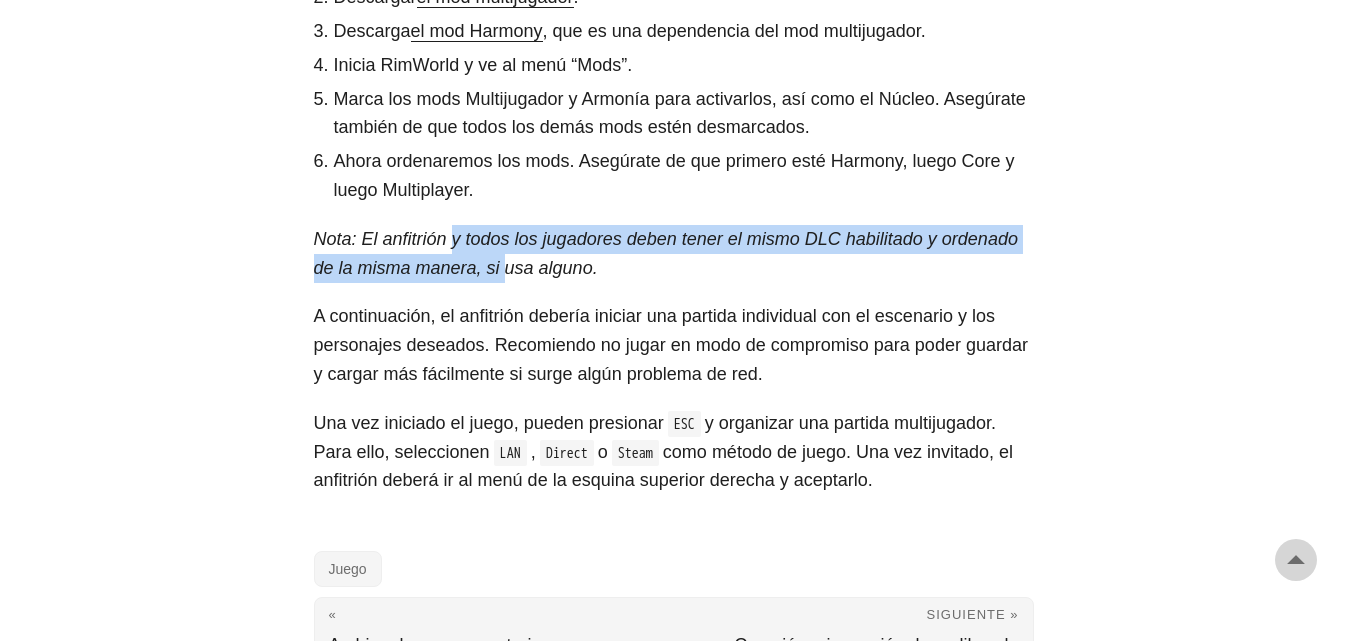 drag, startPoint x: 478, startPoint y: 260, endPoint x: 496, endPoint y: 280, distance: 26.907248 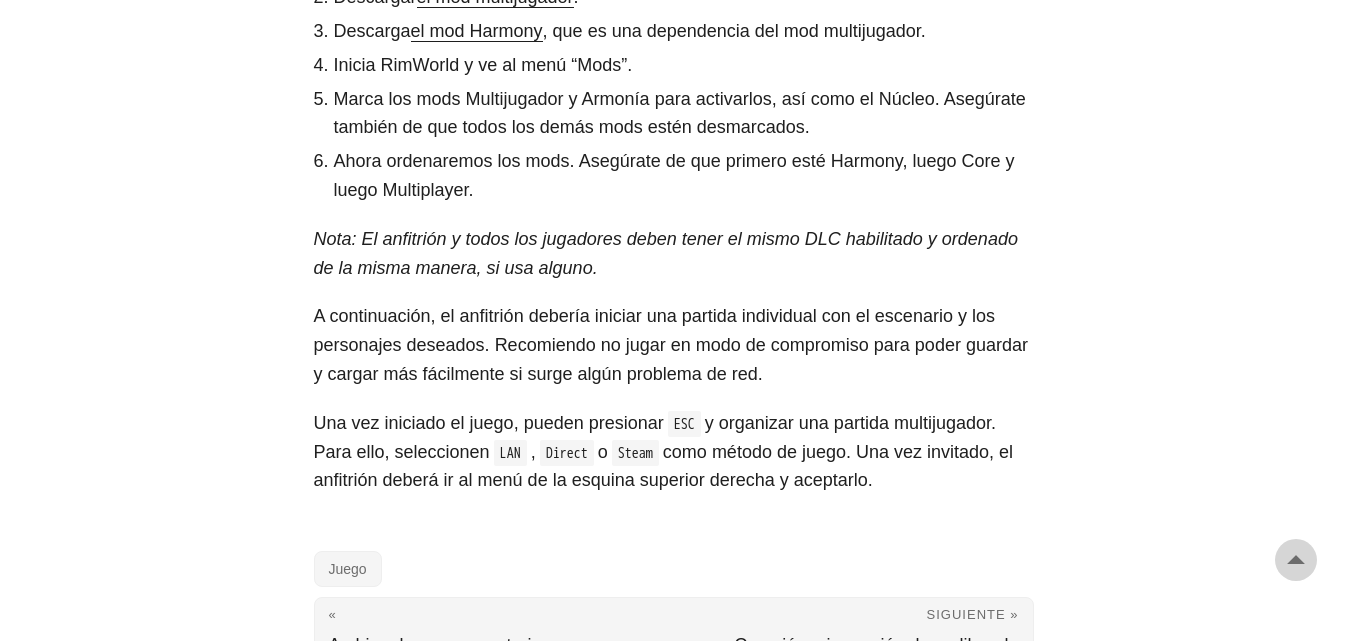 click on "Nota: El anfitrión y todos los jugadores deben tener el mismo DLC habilitado y ordenado de la misma manera, si usa alguno." at bounding box center (674, 254) 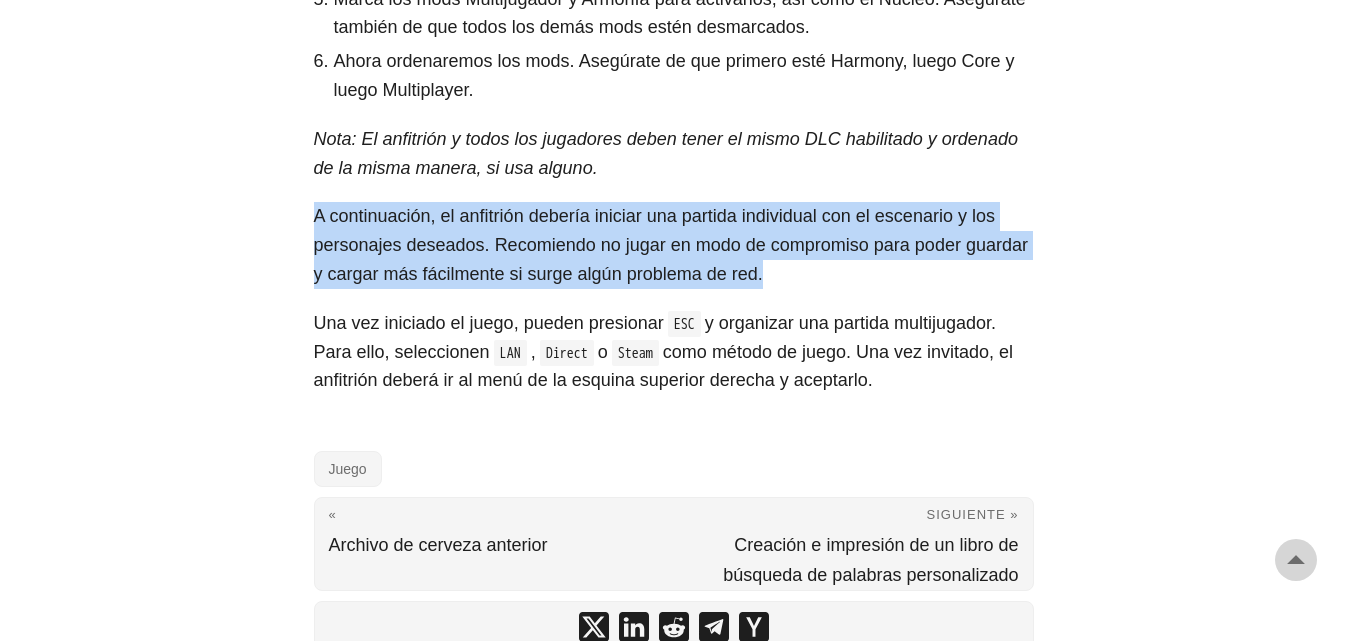 drag, startPoint x: 315, startPoint y: 214, endPoint x: 795, endPoint y: 283, distance: 484.93402 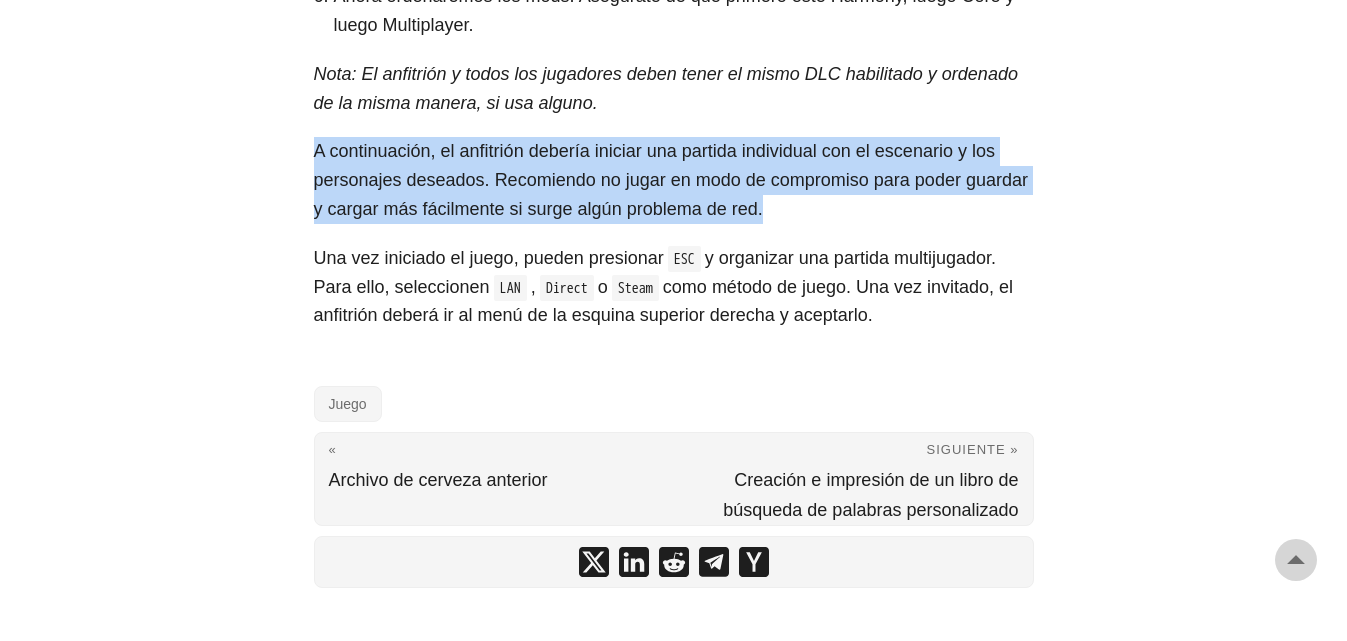 scroll, scrollTop: 1400, scrollLeft: 0, axis: vertical 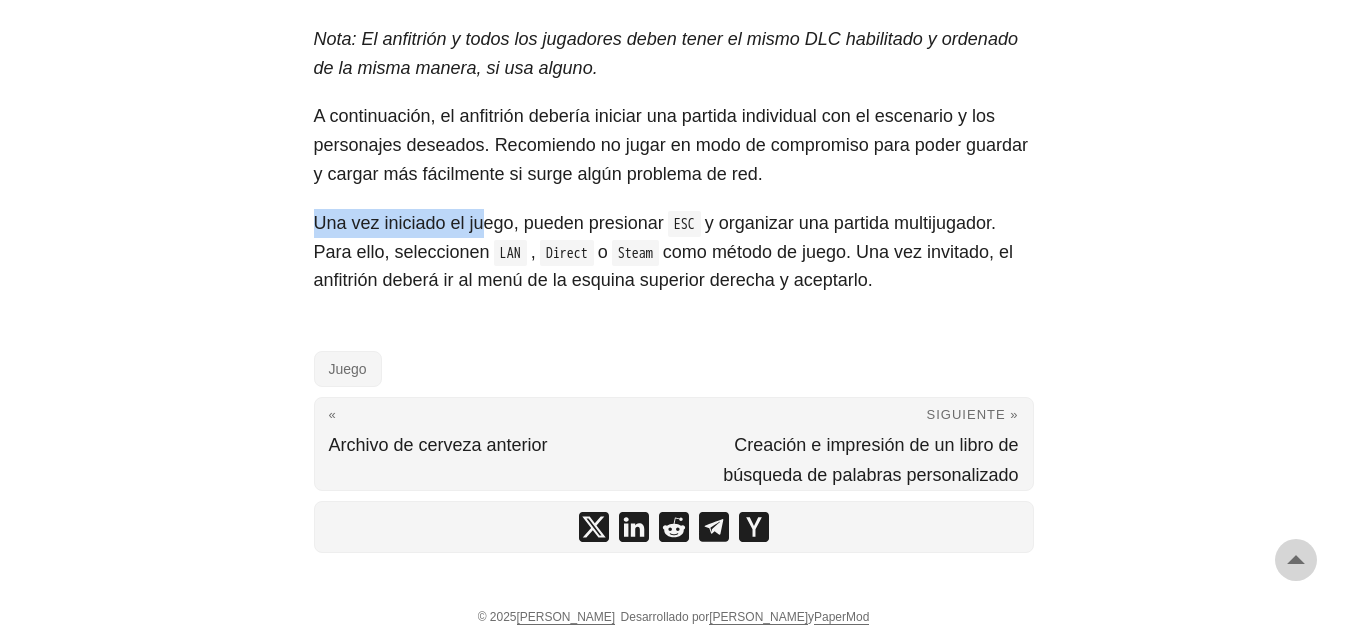 drag, startPoint x: 313, startPoint y: 229, endPoint x: 491, endPoint y: 219, distance: 178.28067 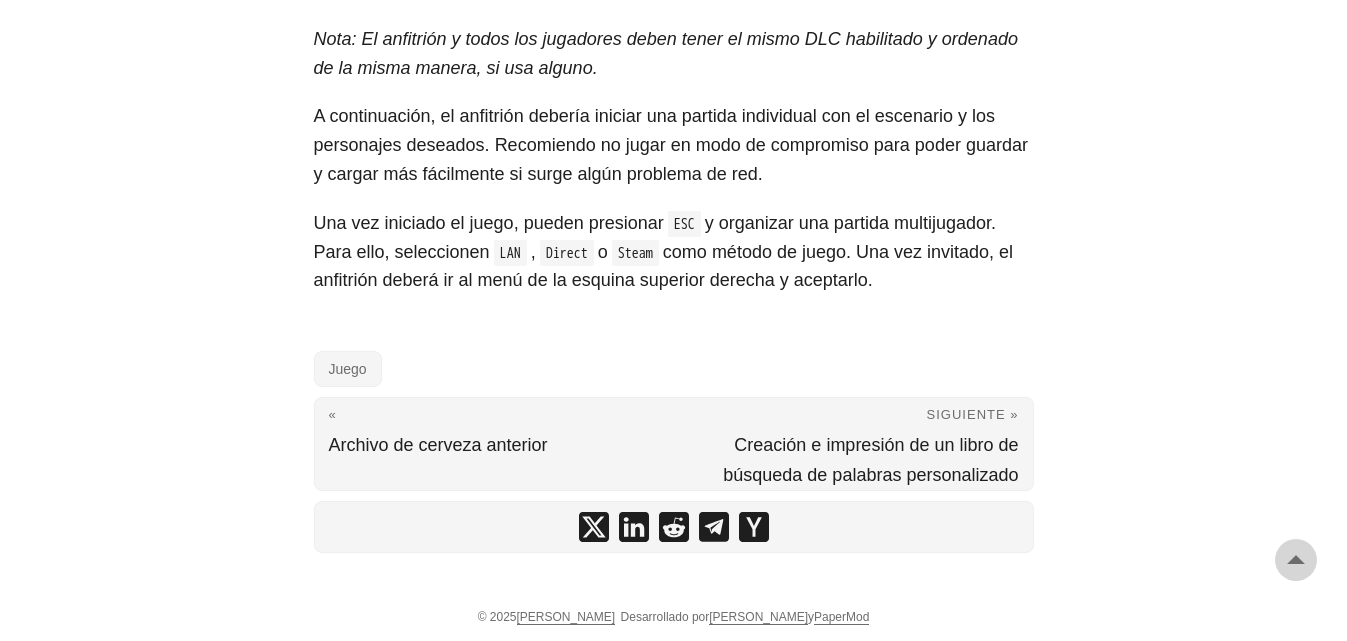 click on "y organizar una partida multijugador. Para ello, seleccionen" at bounding box center (655, 237) 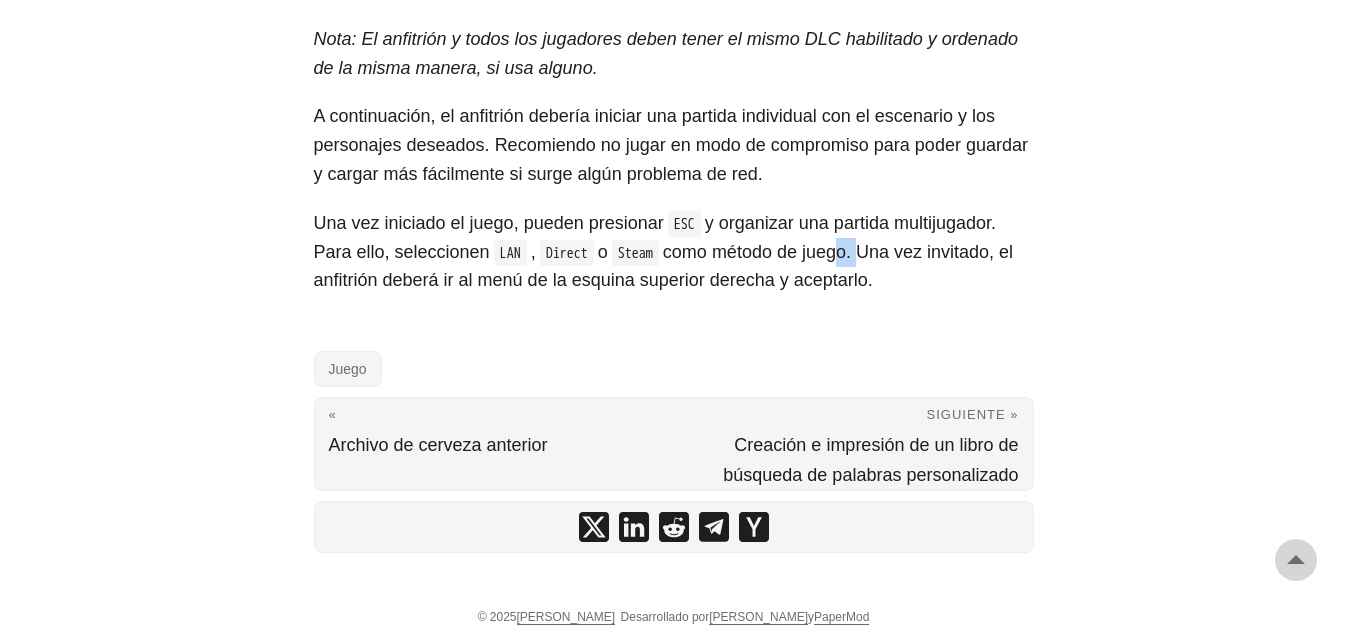 drag, startPoint x: 879, startPoint y: 252, endPoint x: 889, endPoint y: 256, distance: 10.770329 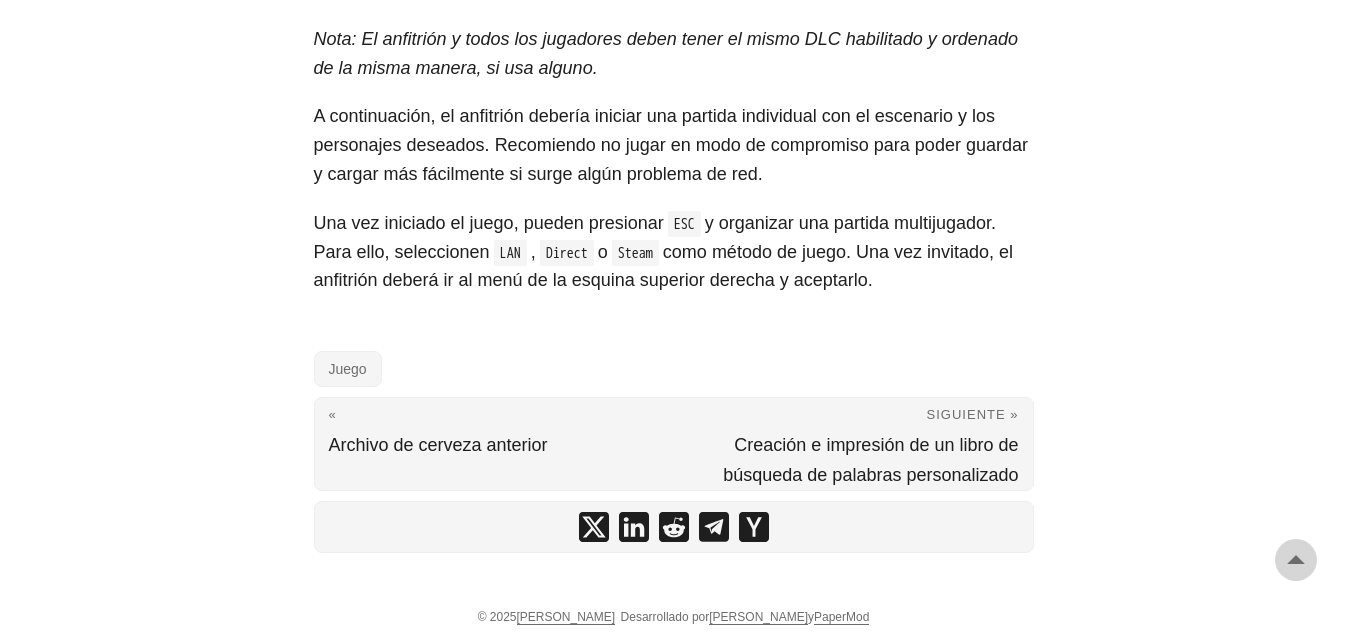 click on "como método de juego. Una vez invitado, el anfitrión deberá ir al menú de la esquina superior derecha y aceptarlo." at bounding box center (664, 266) 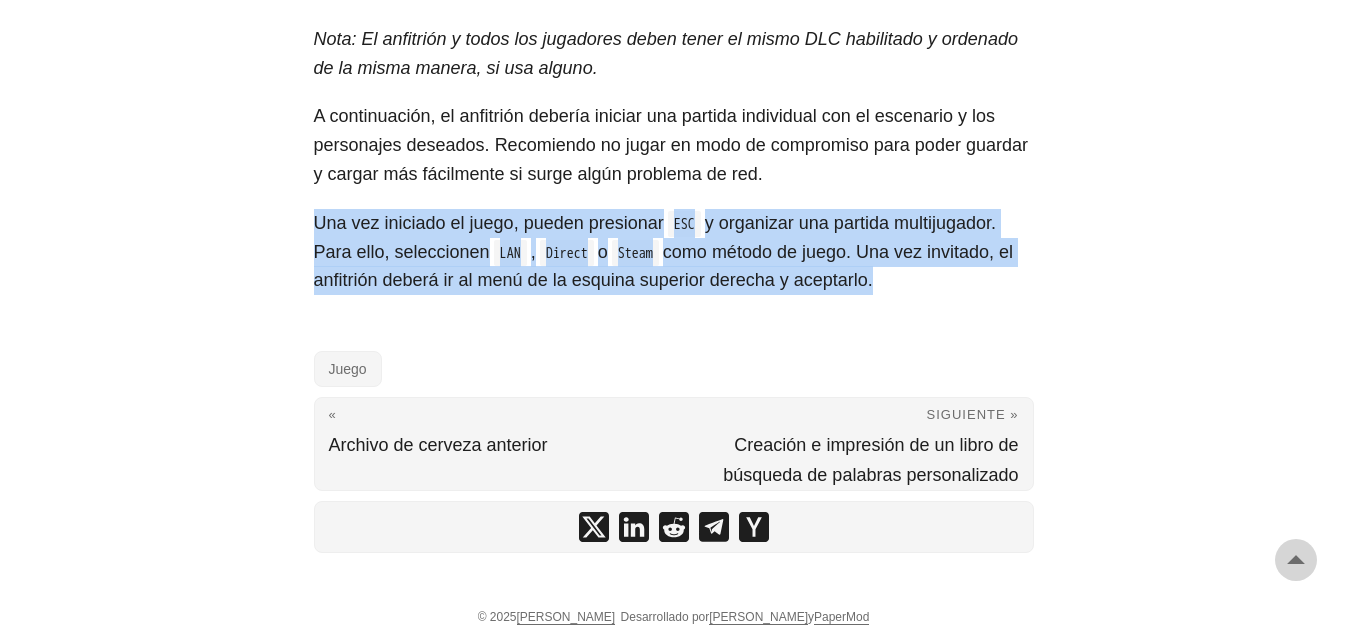 drag, startPoint x: 313, startPoint y: 222, endPoint x: 913, endPoint y: 279, distance: 602.7014 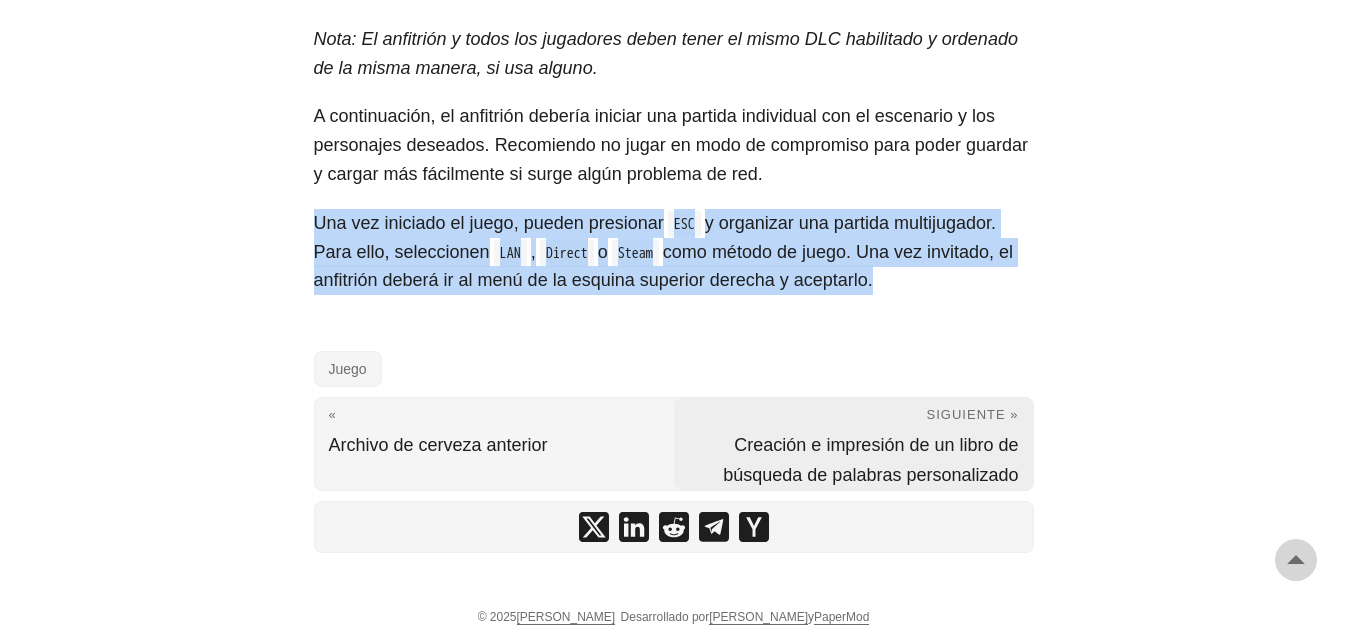 copy on "Una vez iniciado el juego, pueden presionar  ESC y organizar una partida multijugador. Para ello, seleccionen  LAN ,  Direct o  Steam como método de juego. Una vez invitado, el anfitrión deberá ir al menú de la esquina superior derecha y aceptarlo." 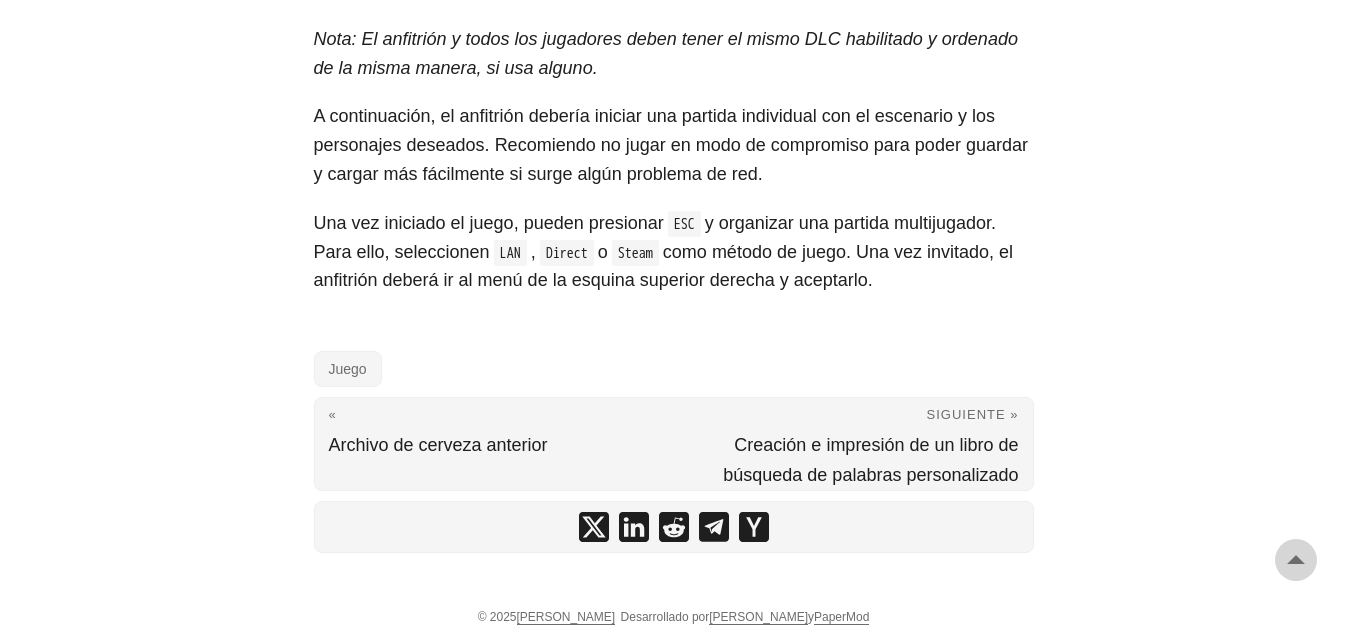 click on "Cómo jugar al modo cooperativo multijugador de RimWorld
[DATE][PERSON_NAME]  · 2 minutos · [PERSON_NAME]
RimWorld  es uno de mis juegos favoritos. Es un implacable juego de simulación de colonias, construcción de bases, estrategia y supervivencia. La premisa del juego es que unos pocos supervivientes se han estrellado en un planeta sin nombre. Juegas como una colonia incorpórea, supervisando todas las operaciones. Este juego fue creado por [PERSON_NAME] Studious, fundado por [PERSON_NAME]. [PERSON_NAME] ha escrito un libro titulado "  Designing Games: A Guide to Engineering Experiences"  , que analiza todos los juegos, no solo los videojuegos, desglosándolos en componentes como la mecánica y la ficción, y analizando qué hace que un juego sea divertido.
mods compatibles con este modo multijugador  y  listas de los que son compatibles
Descargar RimWorld.
Descargar  el mod multijugador  .
Descarga  el mod Harmony" at bounding box center (674, -370) 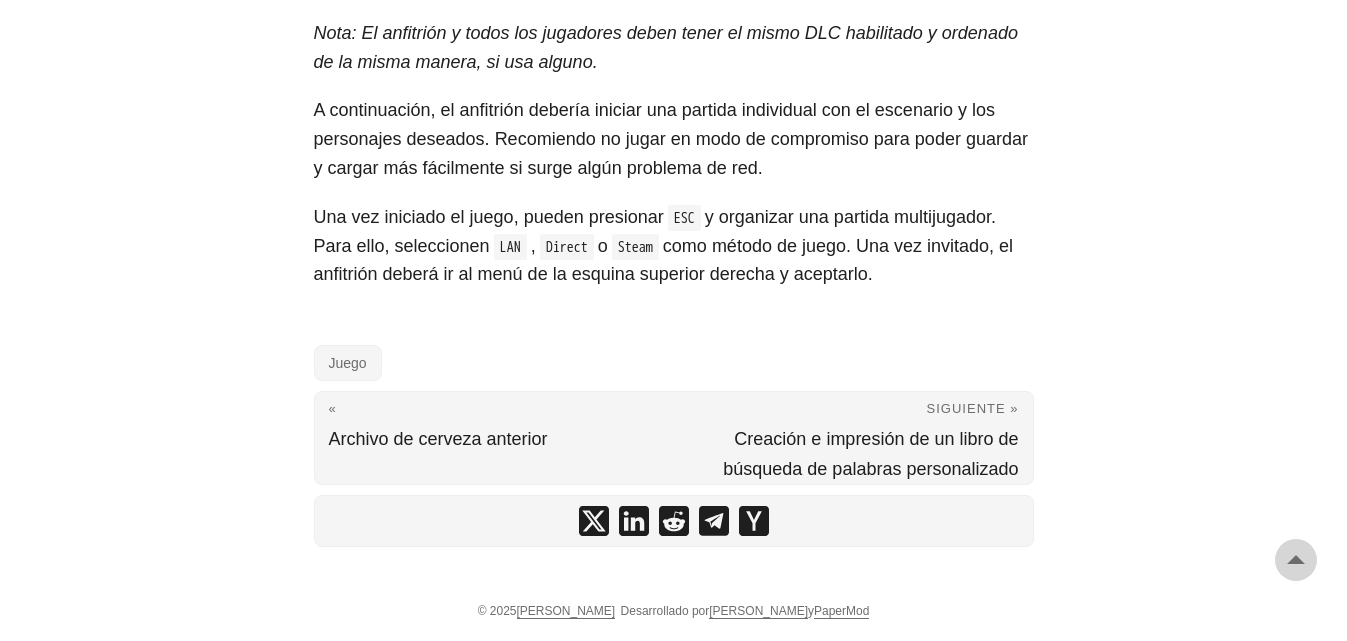 scroll, scrollTop: 1306, scrollLeft: 0, axis: vertical 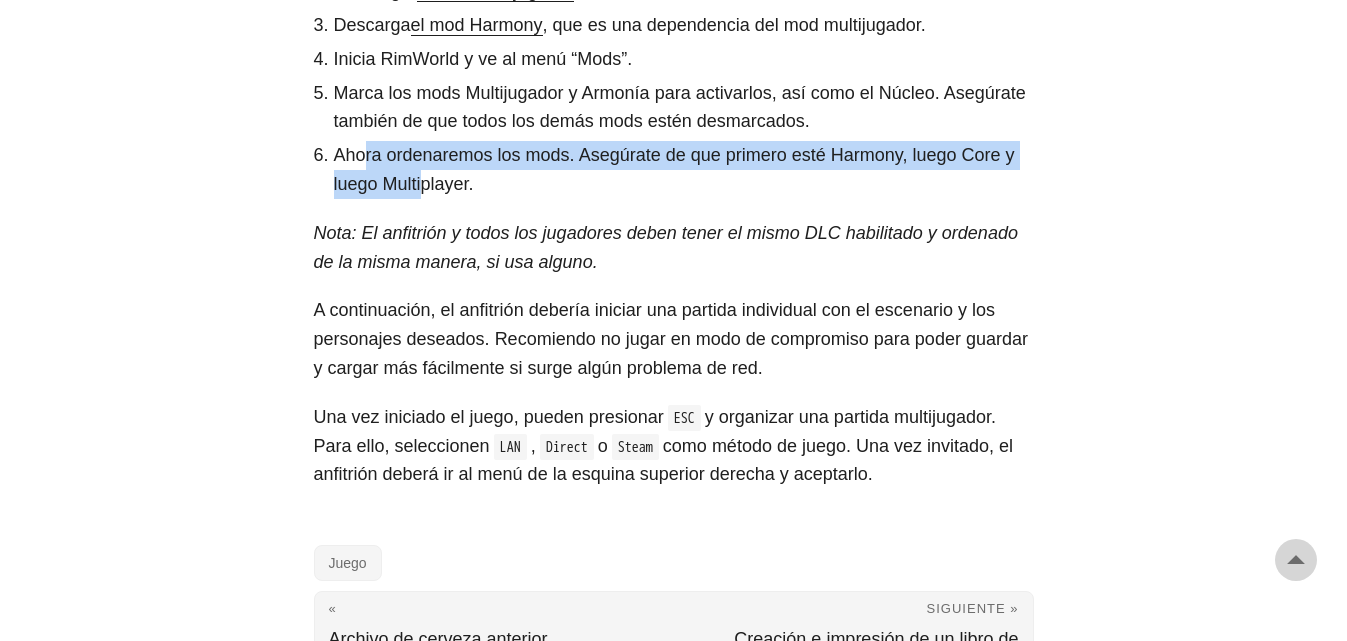 drag, startPoint x: 362, startPoint y: 148, endPoint x: 433, endPoint y: 183, distance: 79.15807 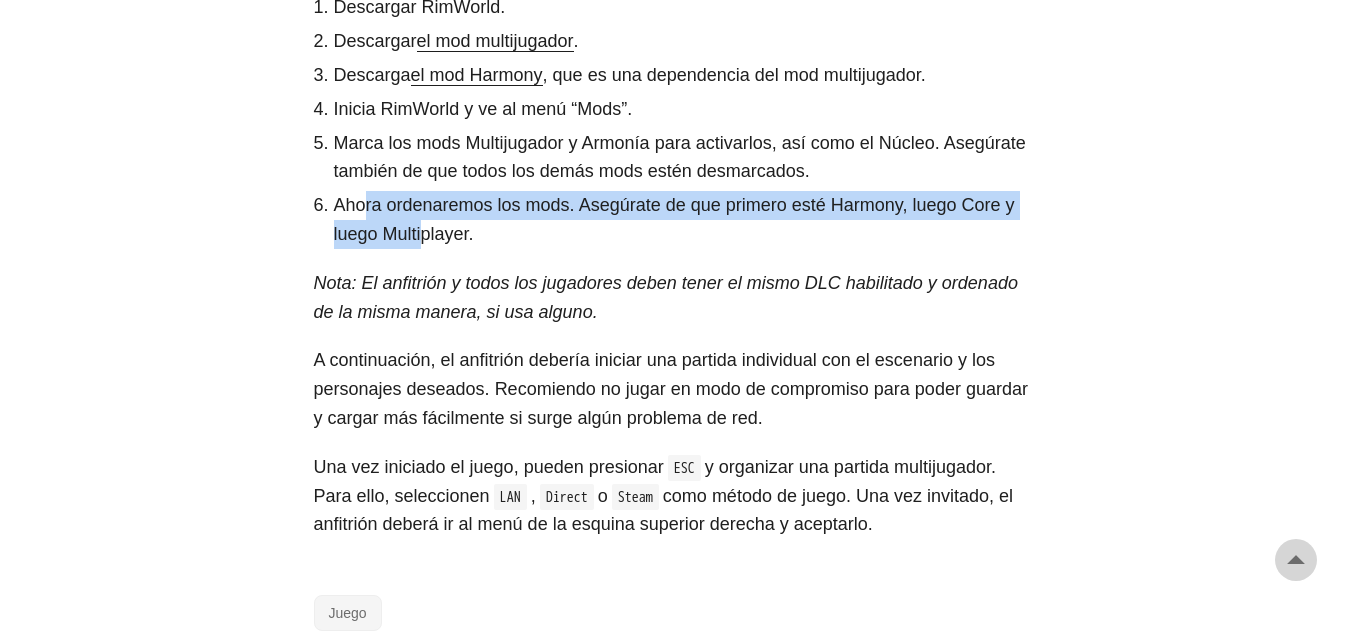 scroll, scrollTop: 1106, scrollLeft: 0, axis: vertical 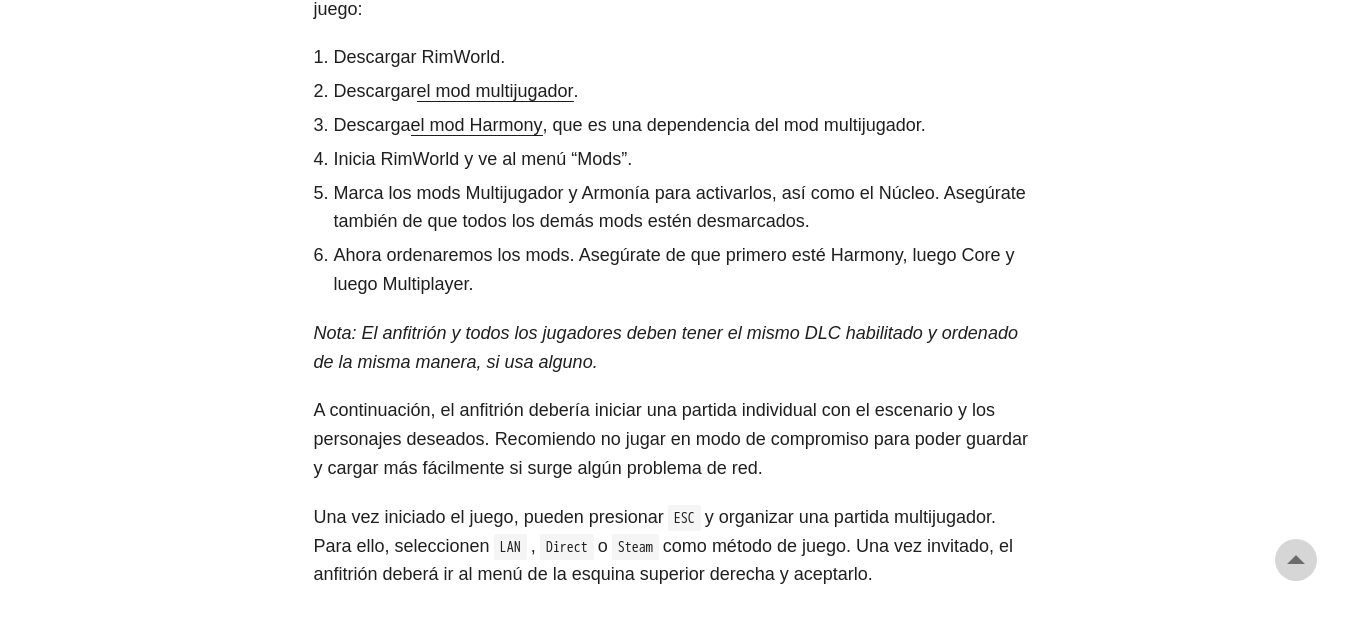 click on "Ahora ordenaremos los mods. Asegúrate de que primero esté Harmony, luego Core y luego Multiplayer." at bounding box center (684, 270) 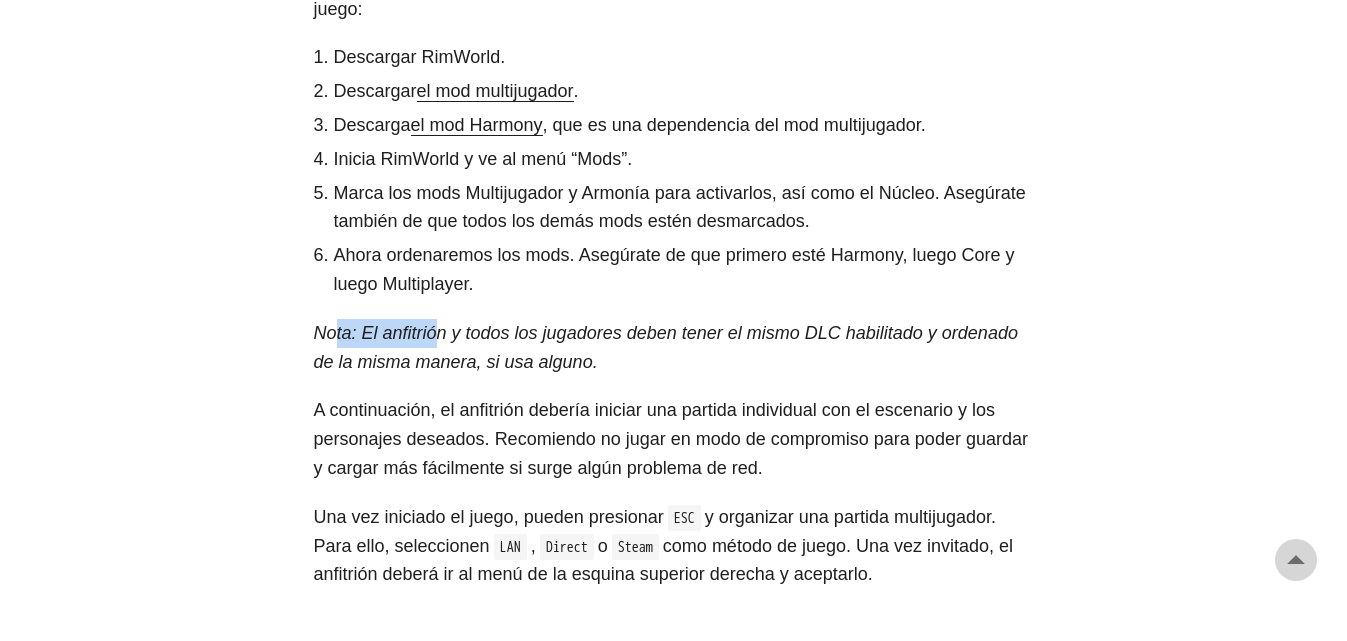 drag, startPoint x: 342, startPoint y: 335, endPoint x: 533, endPoint y: 359, distance: 192.50195 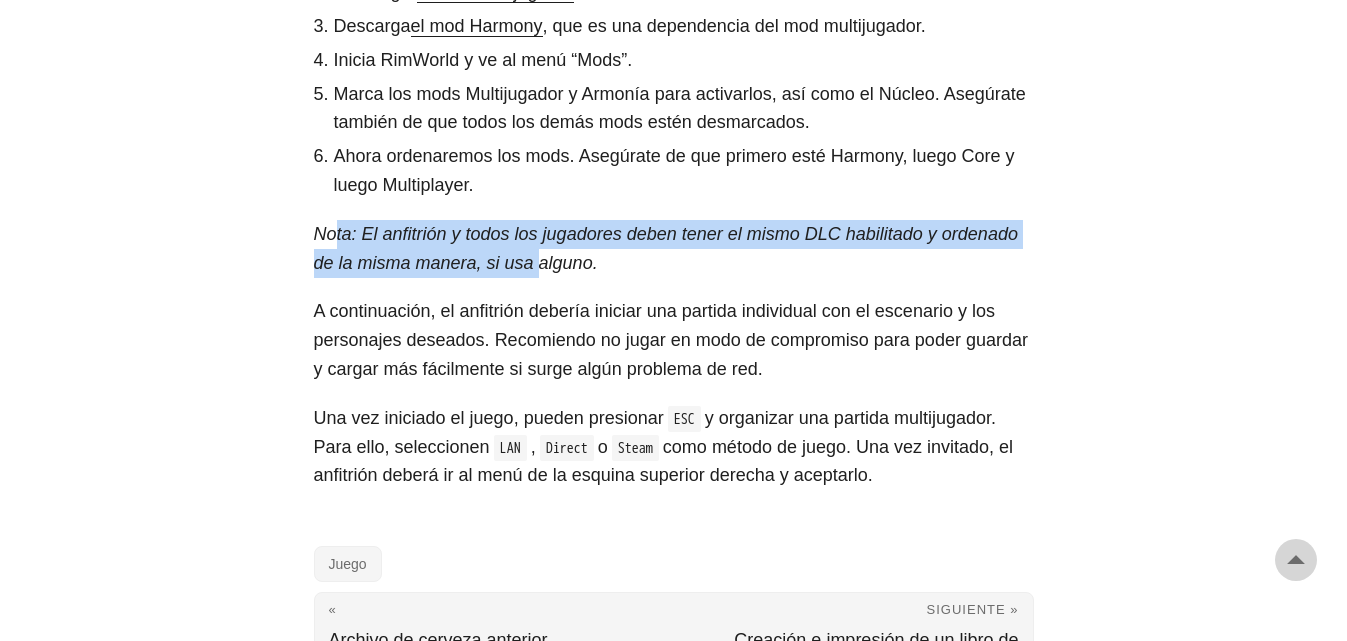 scroll, scrollTop: 1206, scrollLeft: 0, axis: vertical 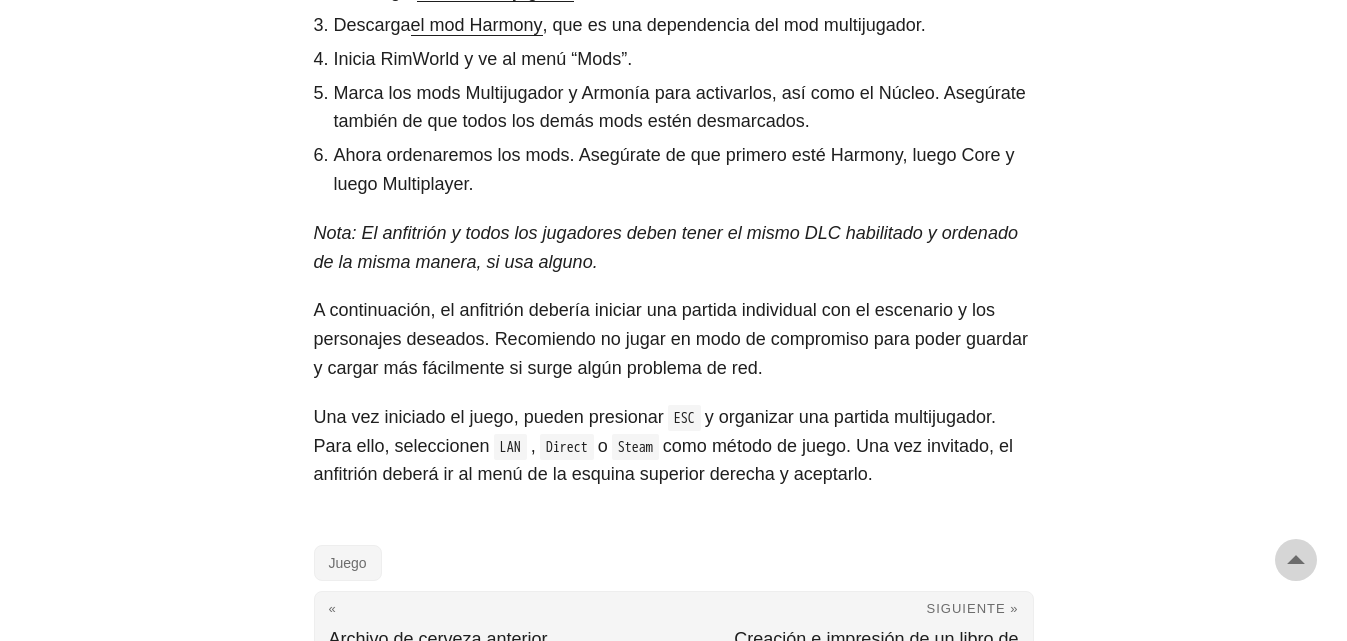 drag, startPoint x: 335, startPoint y: 305, endPoint x: 605, endPoint y: 327, distance: 270.8948 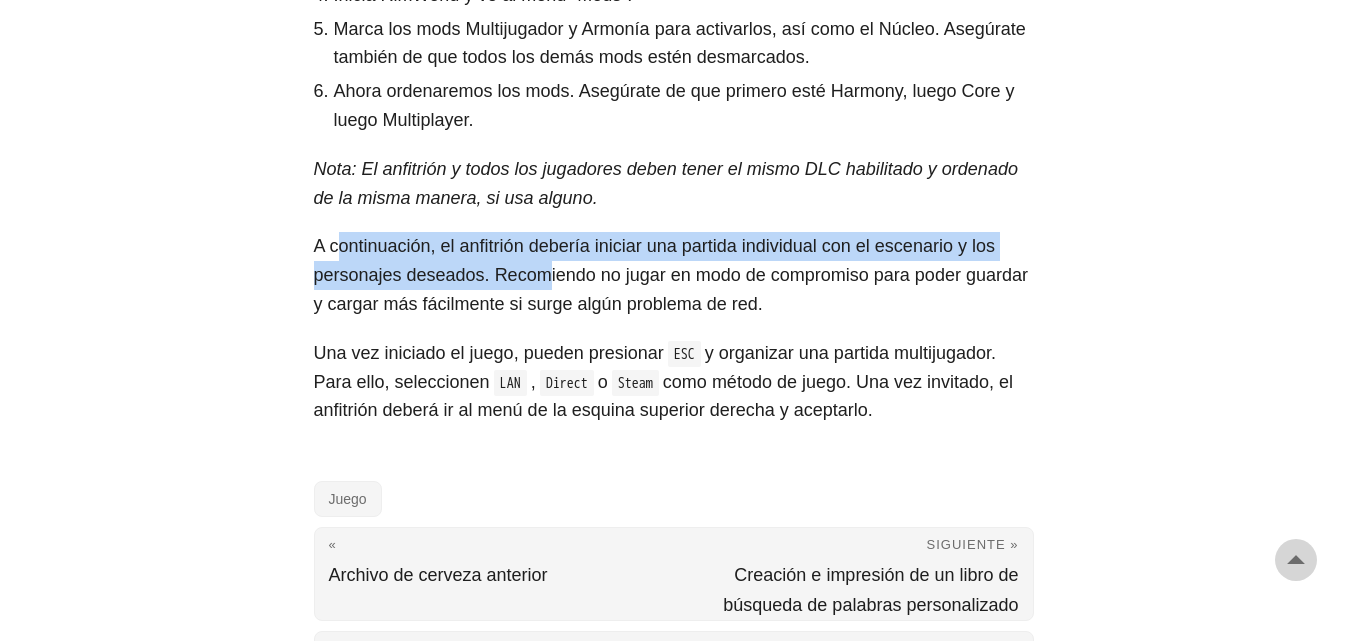 scroll, scrollTop: 1306, scrollLeft: 0, axis: vertical 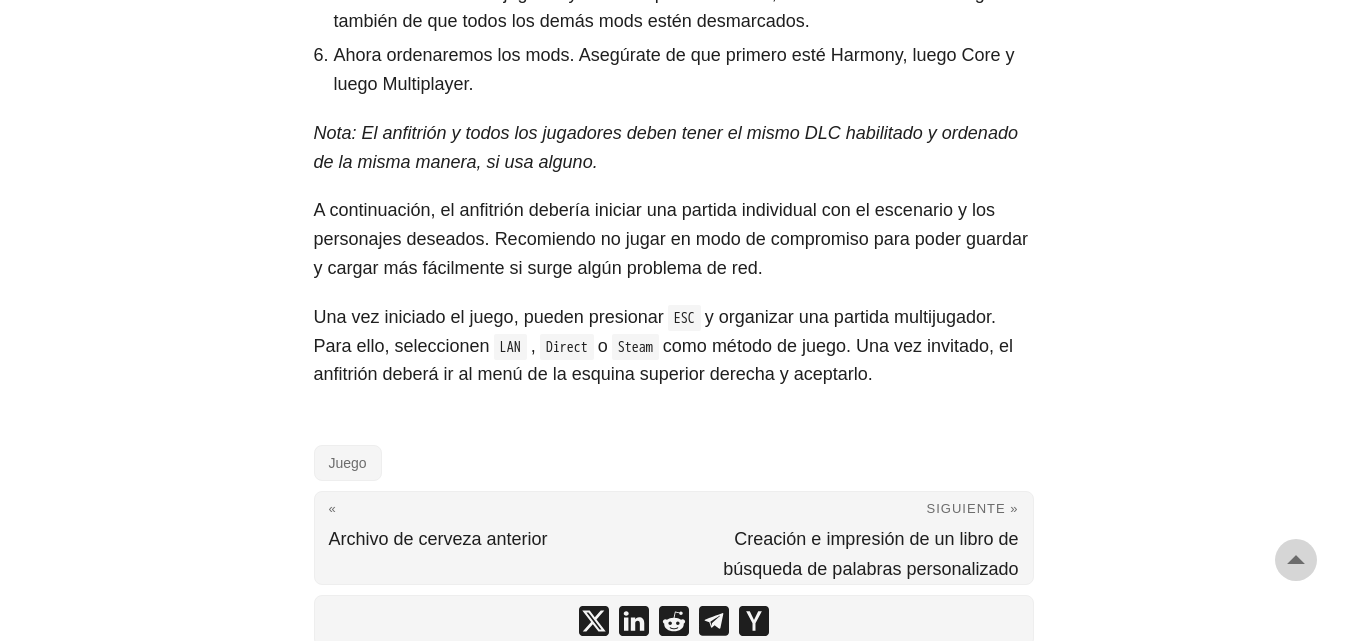 click on "A continuación, el anfitrión debería iniciar una partida individual con el escenario y los personajes deseados. Recomiendo no jugar en modo de compromiso para poder guardar y cargar más fácilmente si surge algún problema de red." at bounding box center (671, 239) 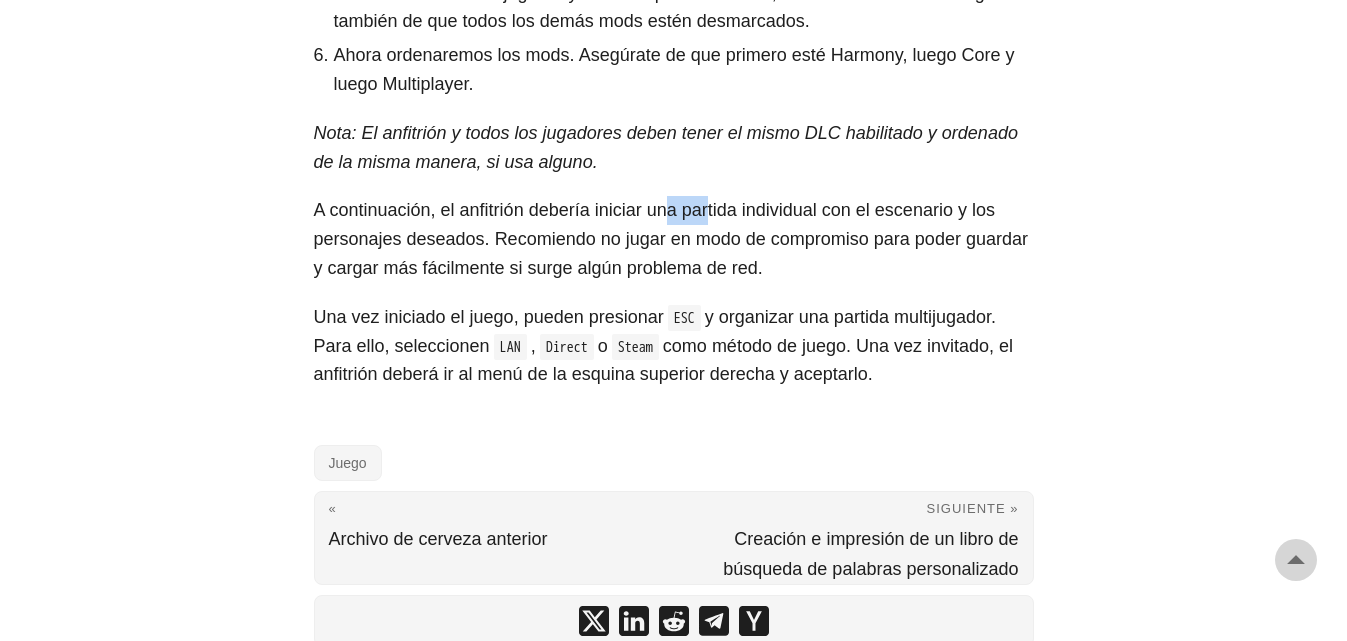 click on "A continuación, el anfitrión debería iniciar una partida individual con el escenario y los personajes deseados. Recomiendo no jugar en modo de compromiso para poder guardar y cargar más fácilmente si surge algún problema de red." at bounding box center [671, 239] 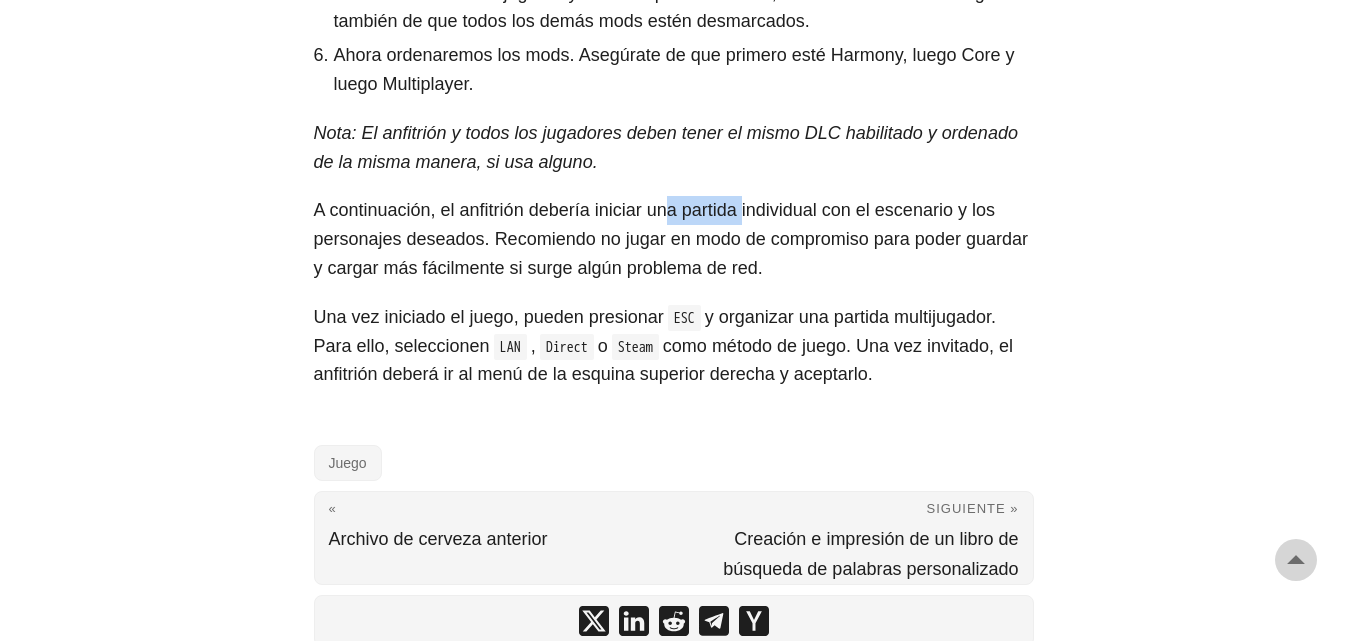 drag, startPoint x: 900, startPoint y: 227, endPoint x: 950, endPoint y: 237, distance: 50.990196 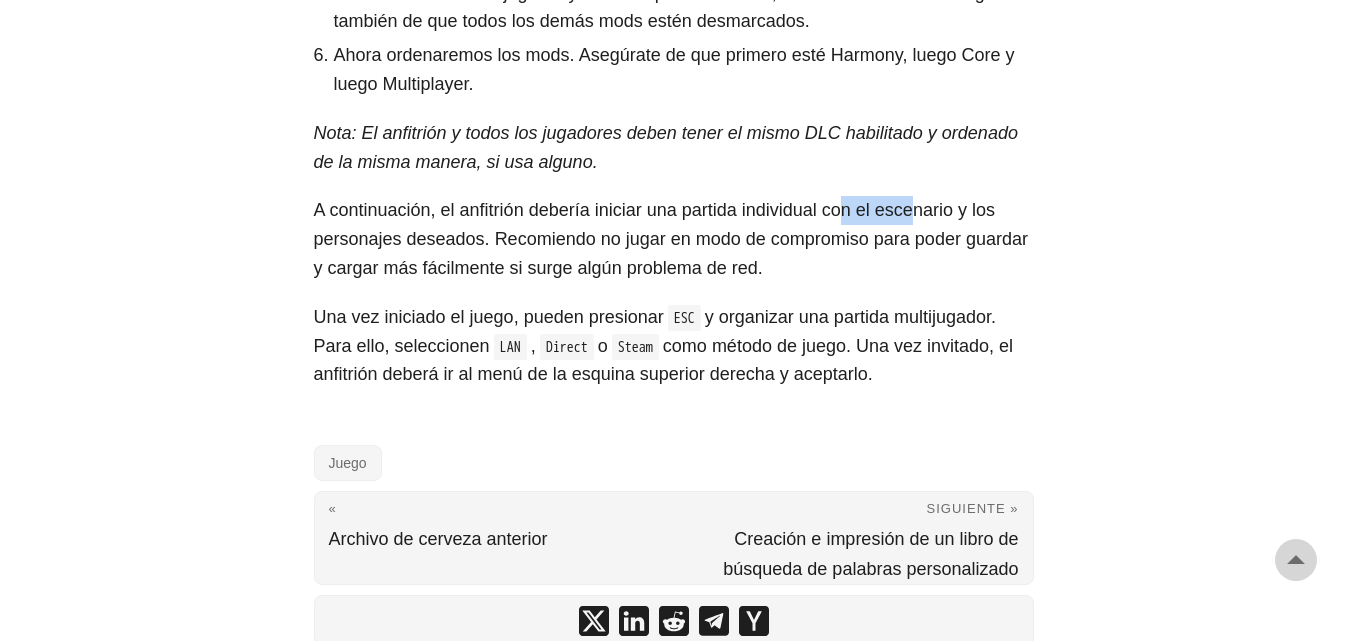 drag, startPoint x: 848, startPoint y: 204, endPoint x: 938, endPoint y: 219, distance: 91.24144 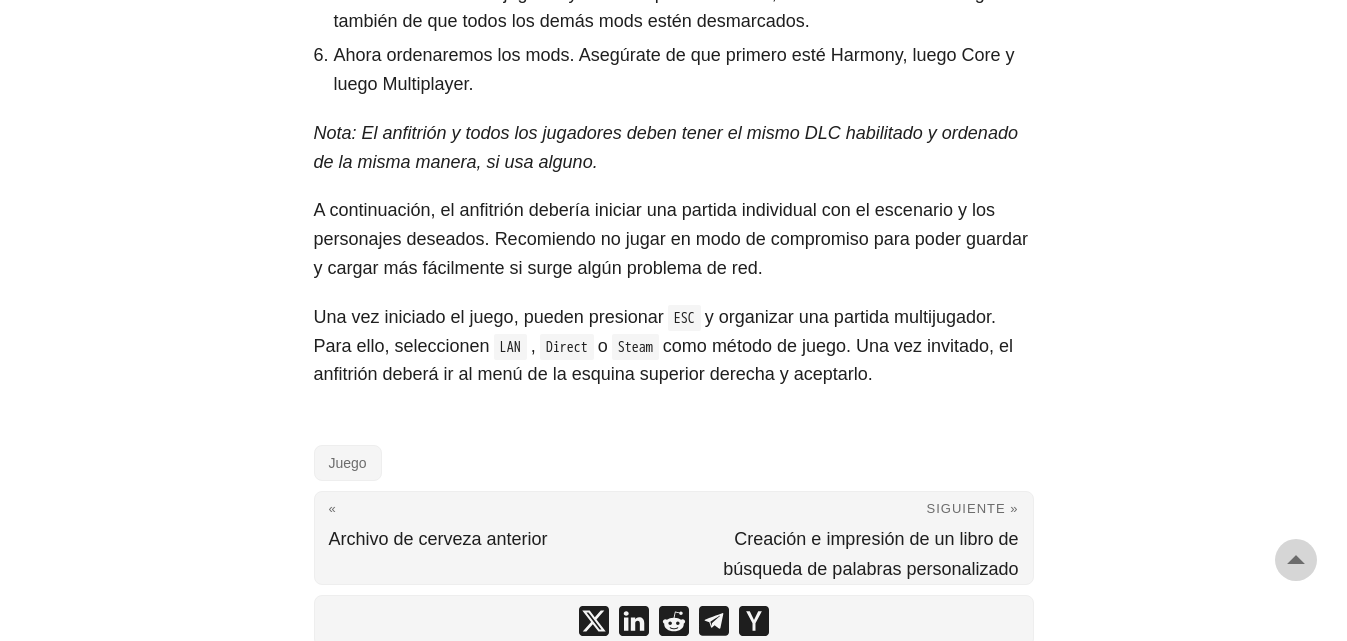 drag, startPoint x: 363, startPoint y: 241, endPoint x: 457, endPoint y: 246, distance: 94.13288 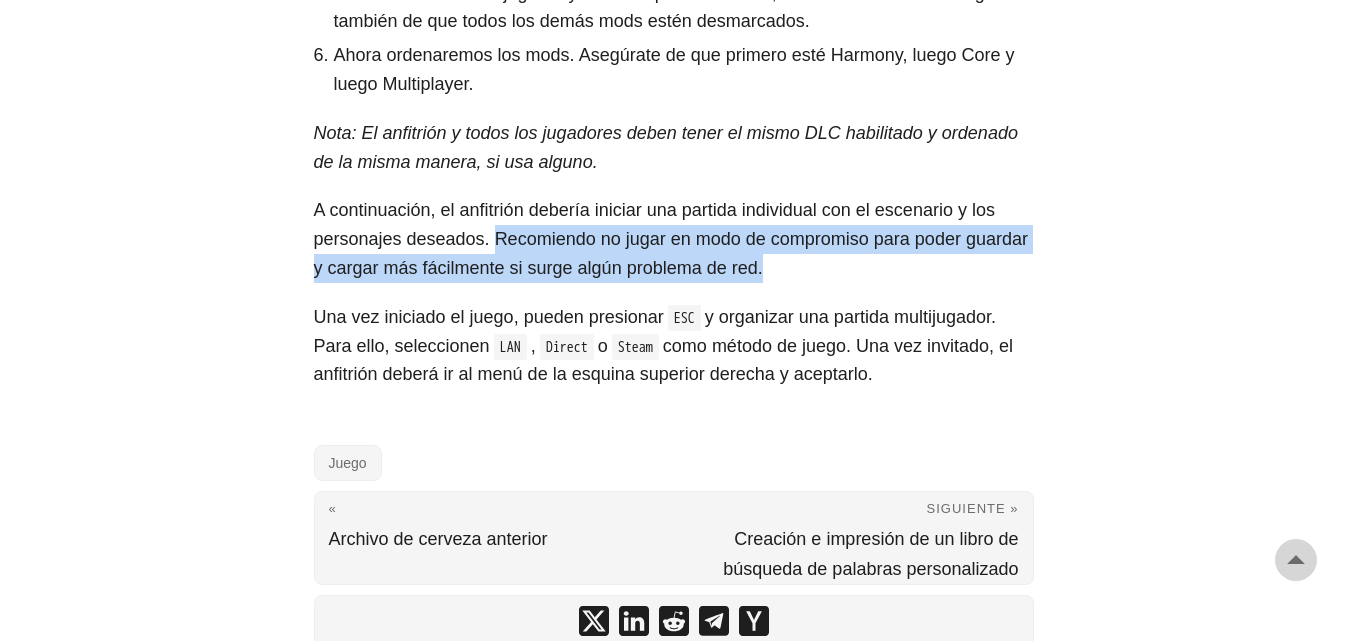 drag, startPoint x: 486, startPoint y: 243, endPoint x: 771, endPoint y: 259, distance: 285.44876 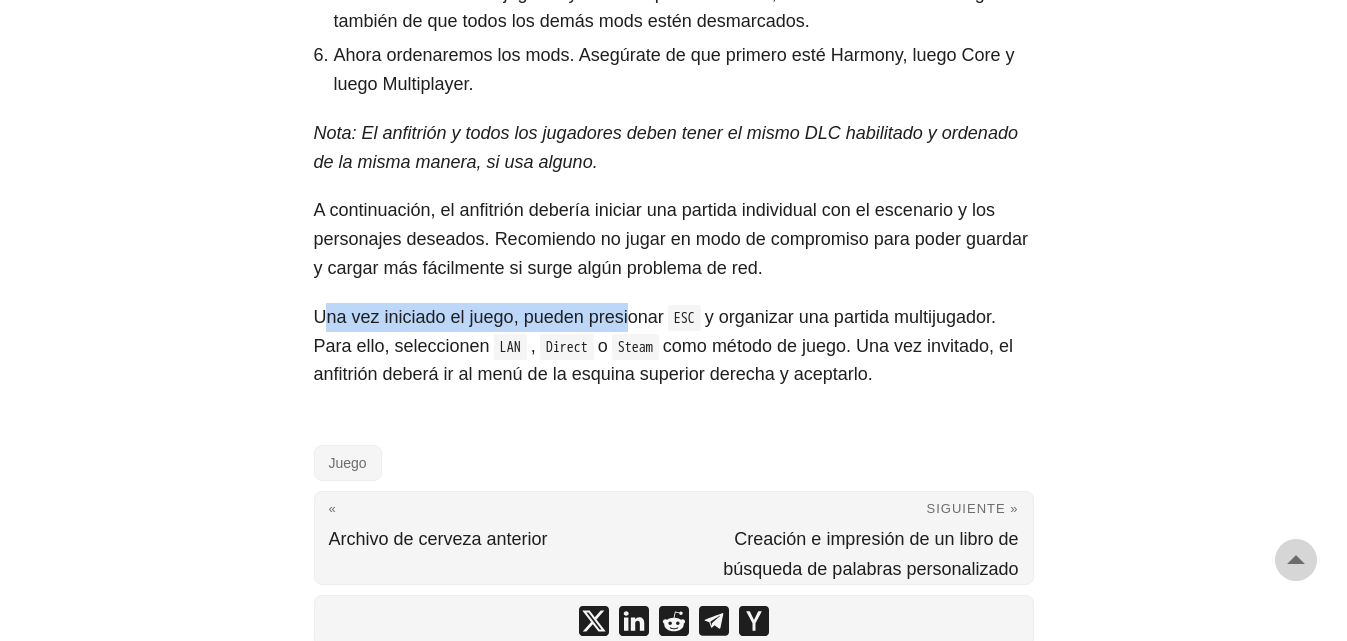 drag, startPoint x: 326, startPoint y: 325, endPoint x: 625, endPoint y: 304, distance: 299.73654 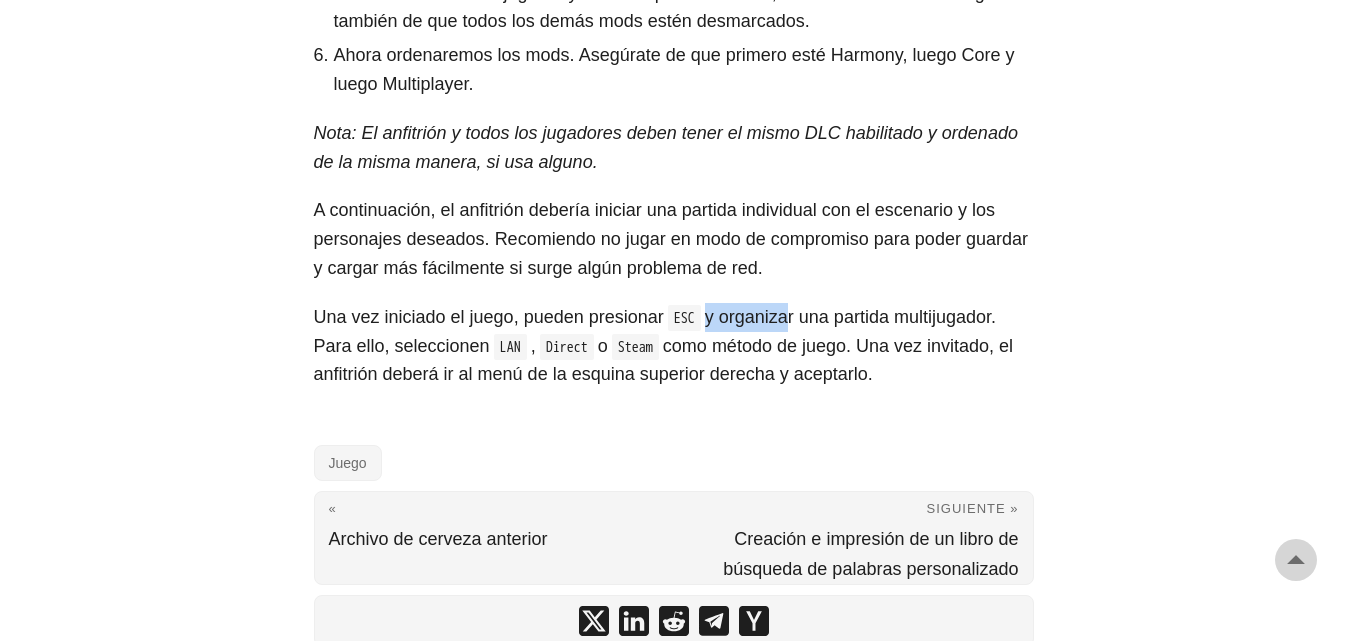 drag, startPoint x: 760, startPoint y: 316, endPoint x: 792, endPoint y: 316, distance: 32 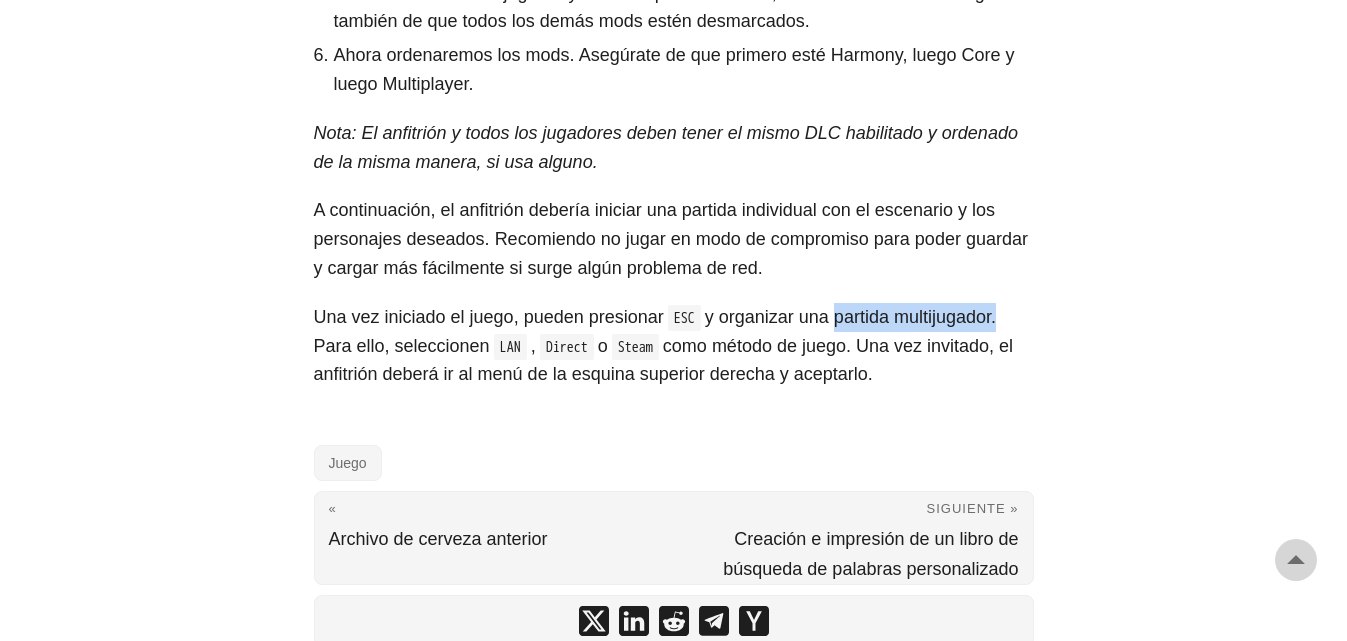 drag, startPoint x: 836, startPoint y: 316, endPoint x: 1027, endPoint y: 321, distance: 191.06543 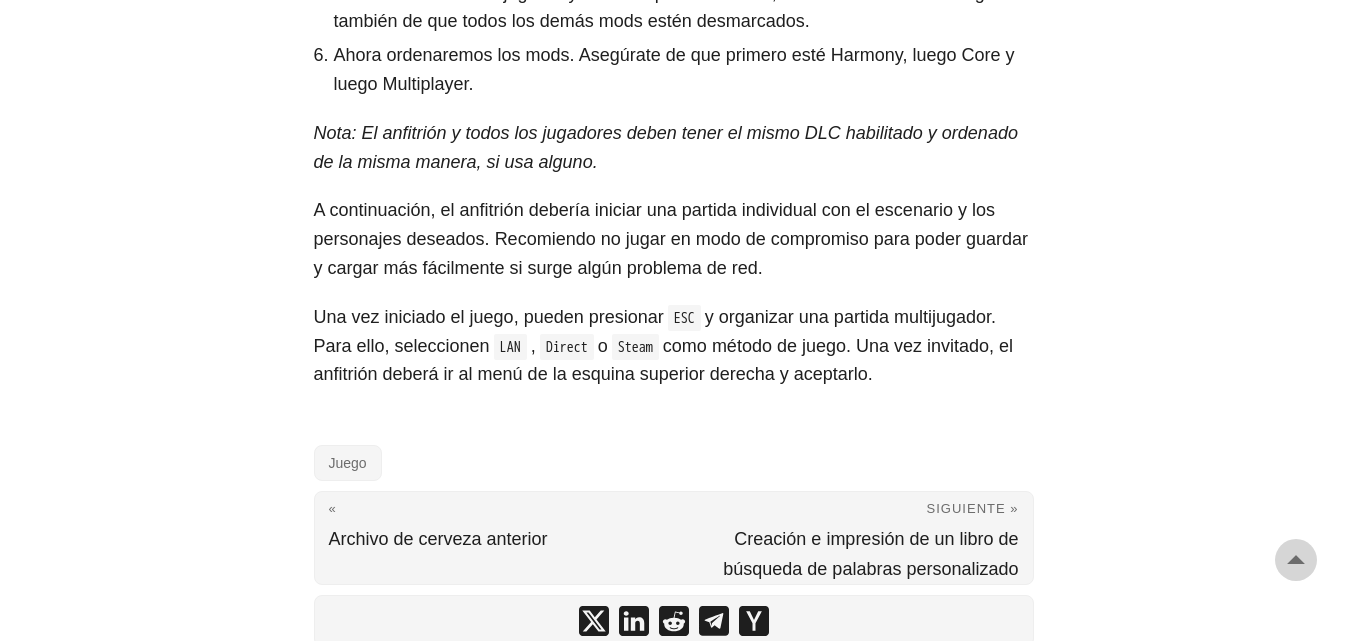 click on "como método de juego. Una vez invitado, el anfitrión deberá ir al menú de la esquina superior derecha y aceptarlo." at bounding box center (664, 360) 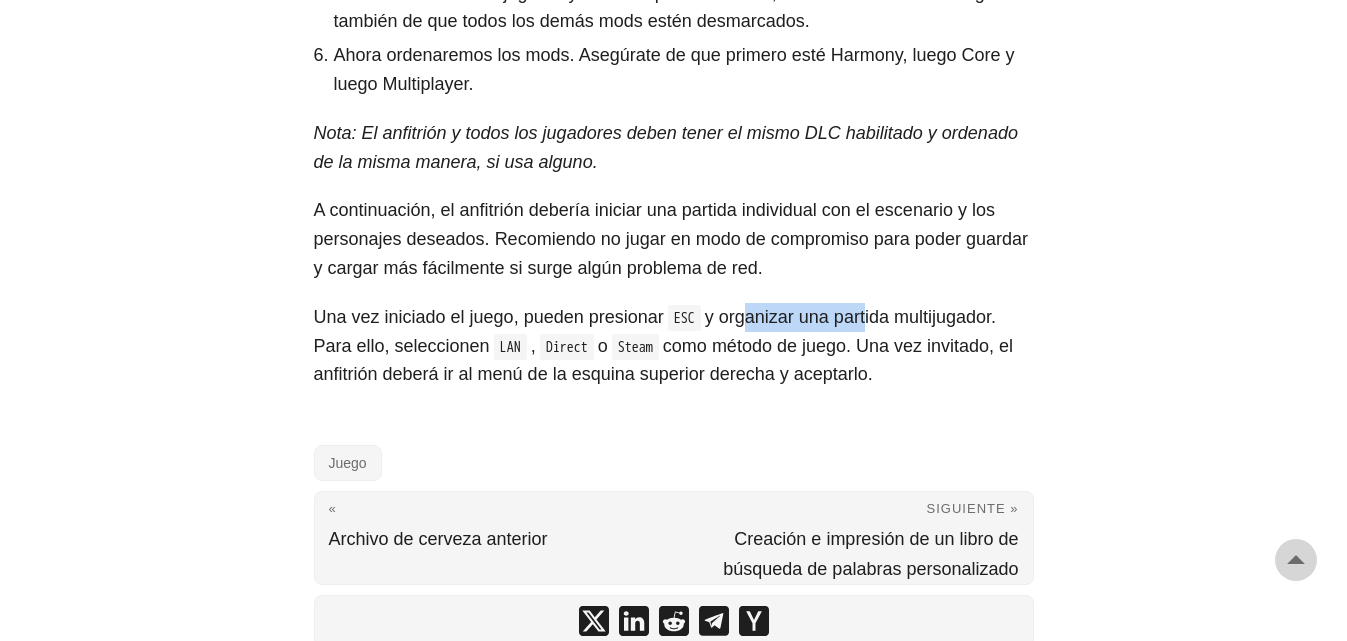drag, startPoint x: 849, startPoint y: 327, endPoint x: 870, endPoint y: 327, distance: 21 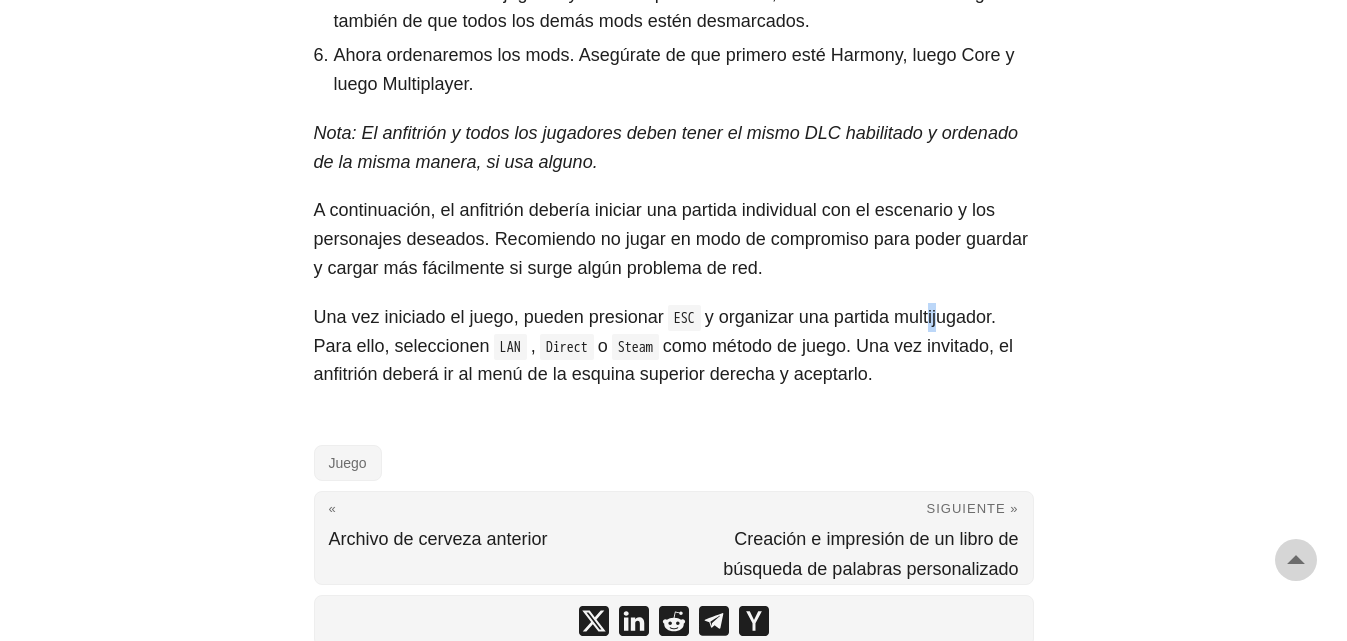 drag, startPoint x: 935, startPoint y: 322, endPoint x: 952, endPoint y: 323, distance: 17.029387 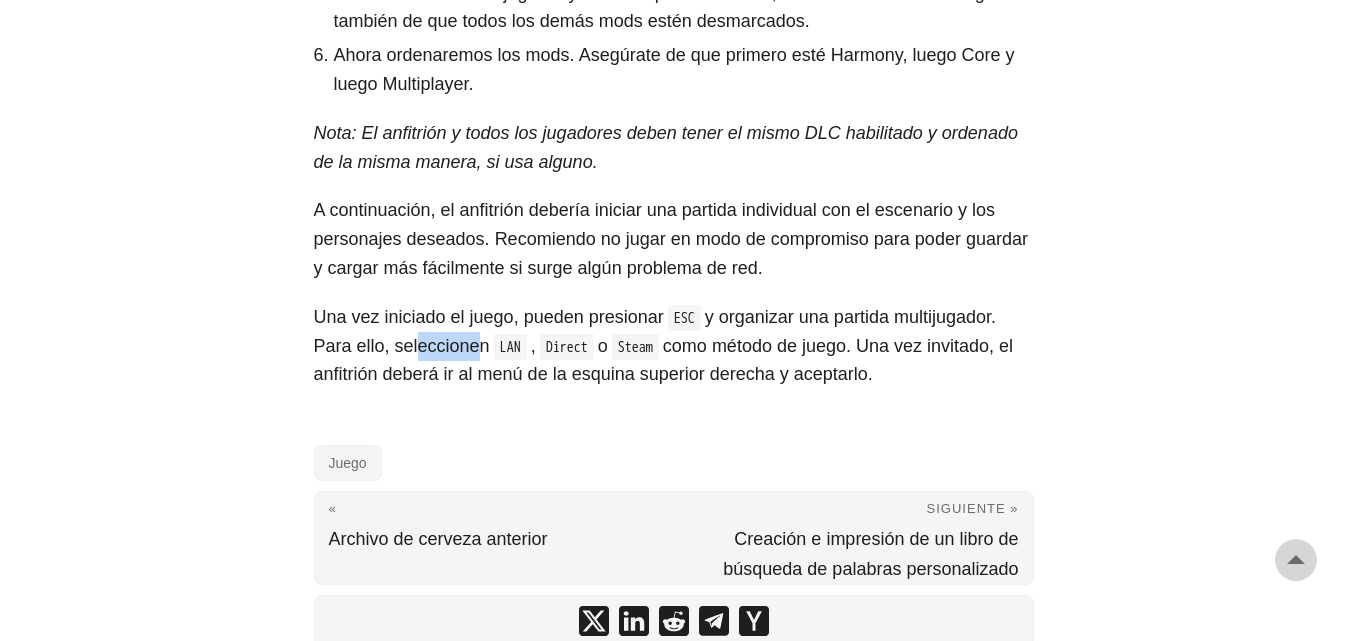 drag, startPoint x: 442, startPoint y: 353, endPoint x: 561, endPoint y: 368, distance: 119.94165 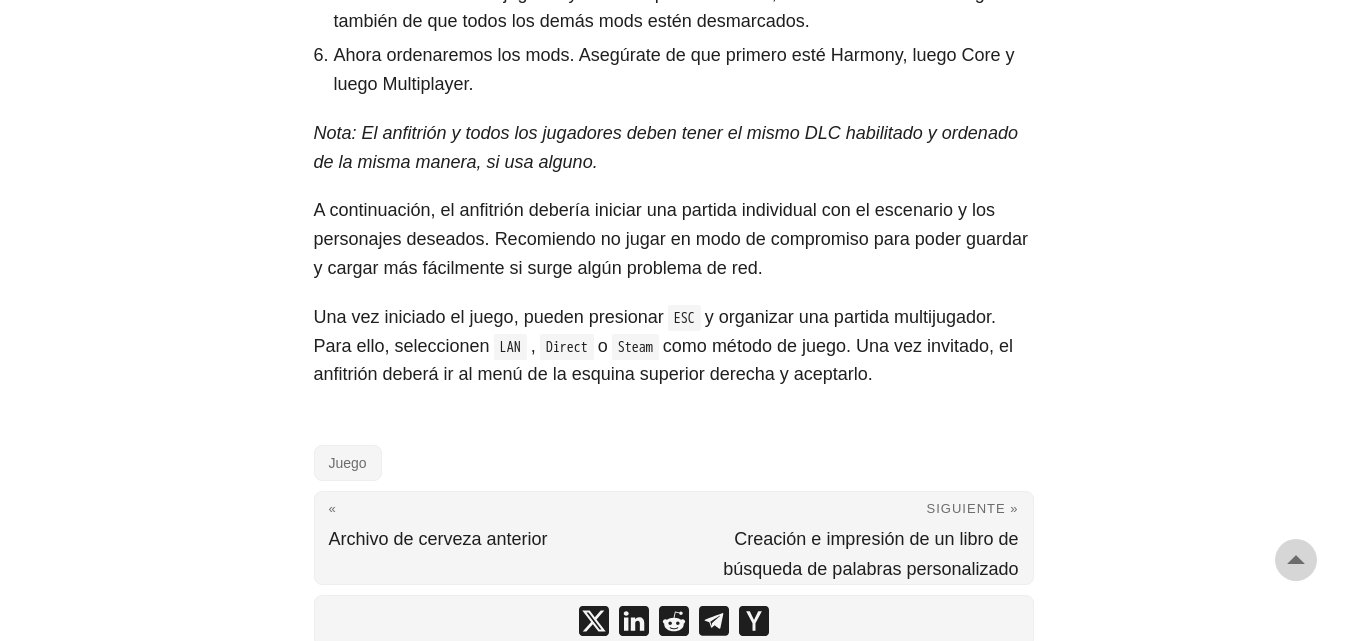 click on "como método de juego. Una vez invitado, el anfitrión deberá ir al menú de la esquina superior derecha y aceptarlo." at bounding box center (664, 360) 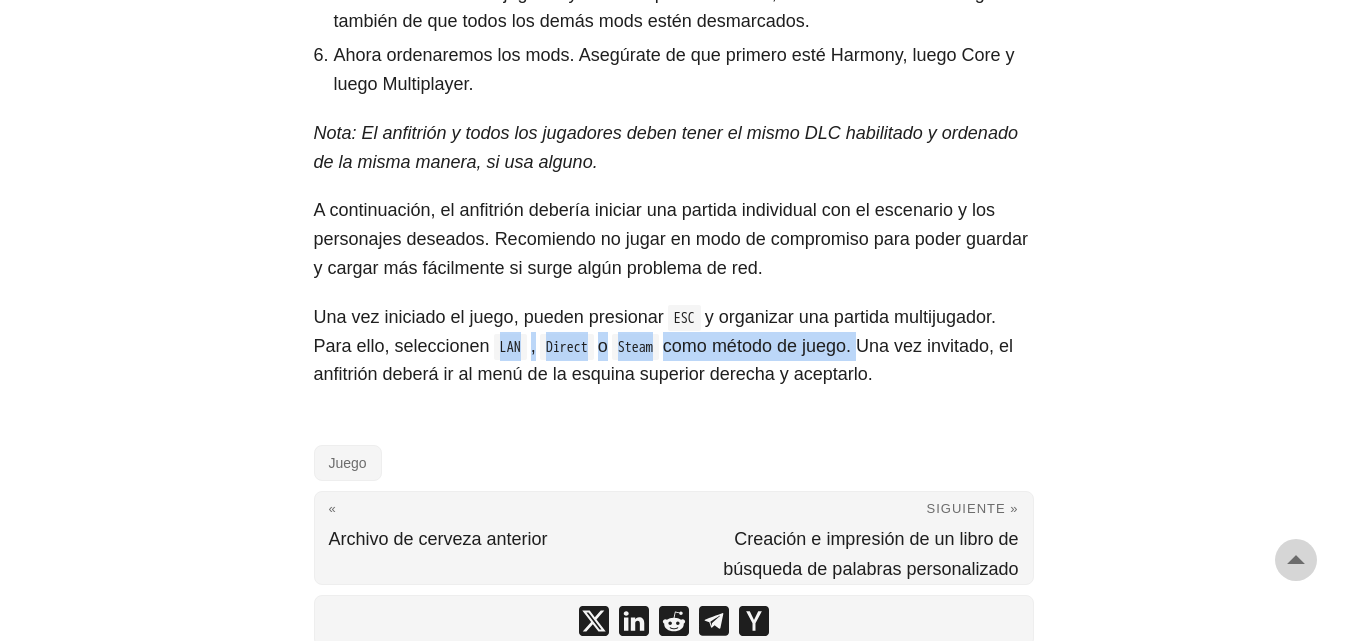 drag, startPoint x: 487, startPoint y: 345, endPoint x: 875, endPoint y: 345, distance: 388 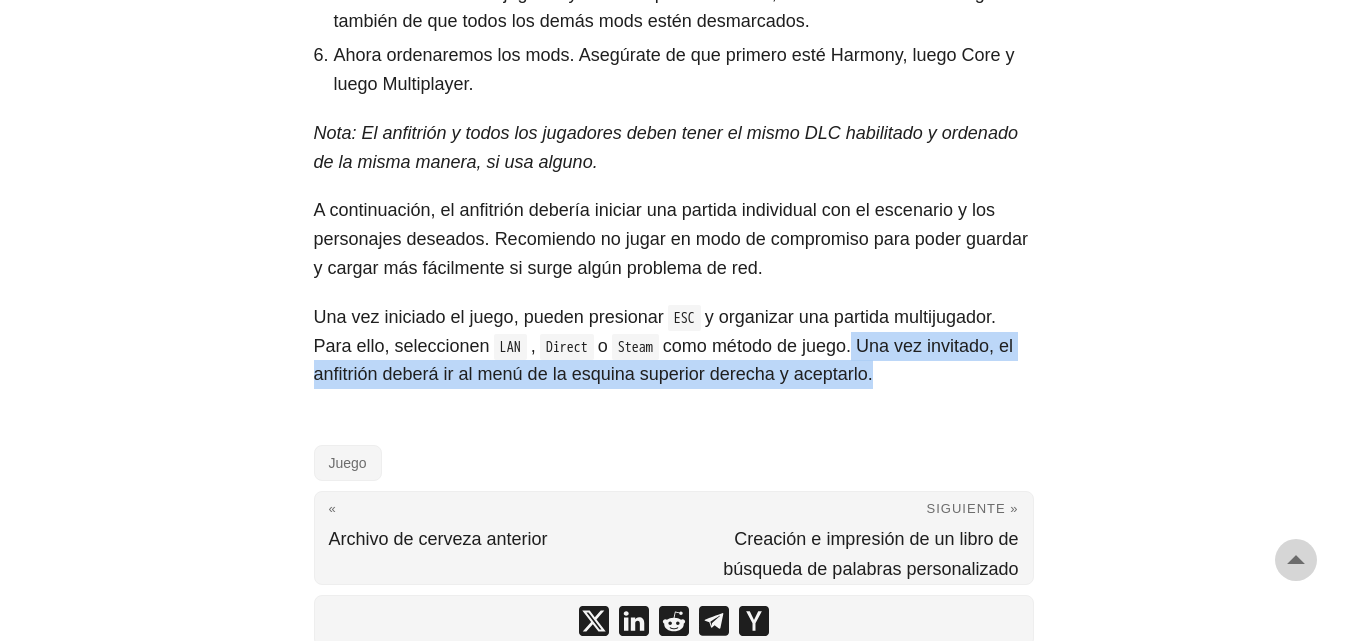 drag, startPoint x: 873, startPoint y: 346, endPoint x: 897, endPoint y: 371, distance: 34.655445 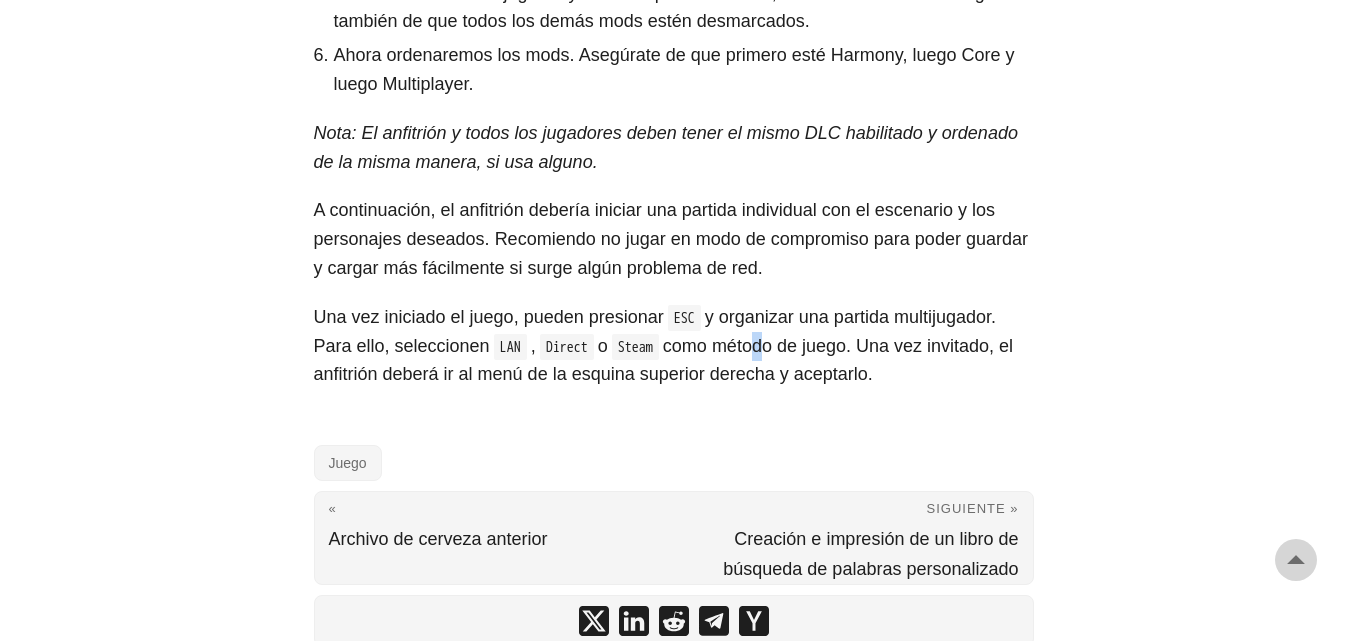 click on "como método de juego. Una vez invitado, el anfitrión deberá ir al menú de la esquina superior derecha y aceptarlo." at bounding box center [664, 360] 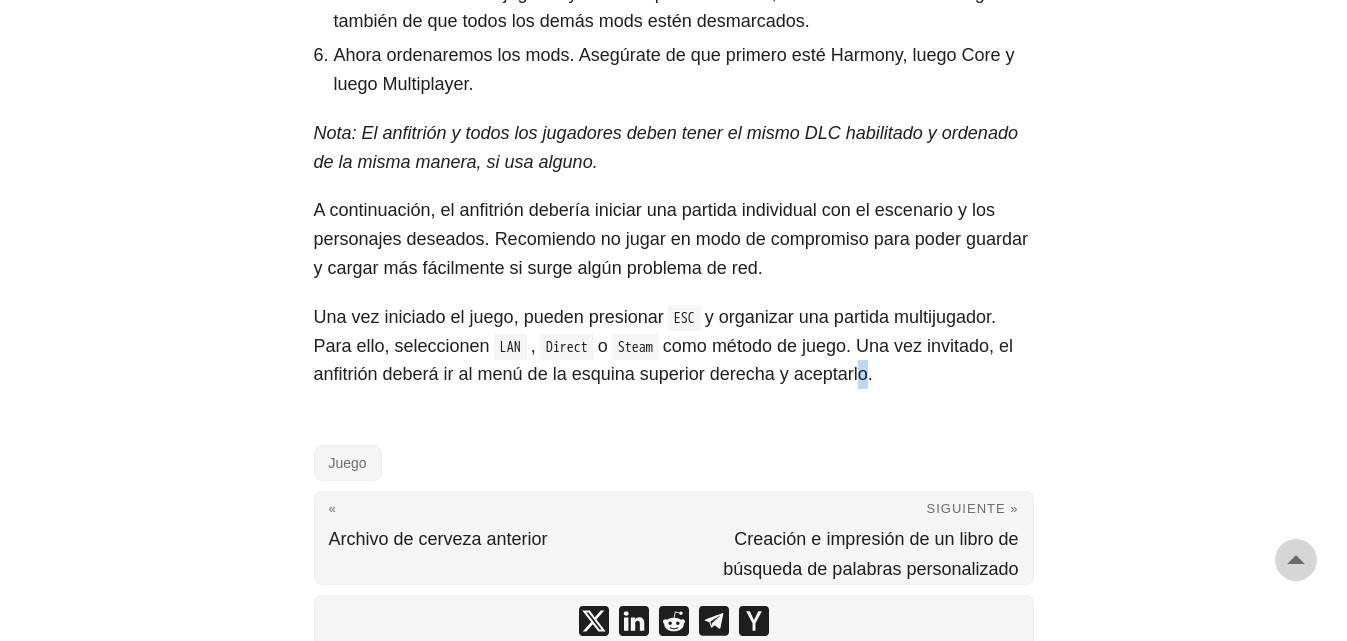 drag, startPoint x: 854, startPoint y: 363, endPoint x: 865, endPoint y: 365, distance: 11.18034 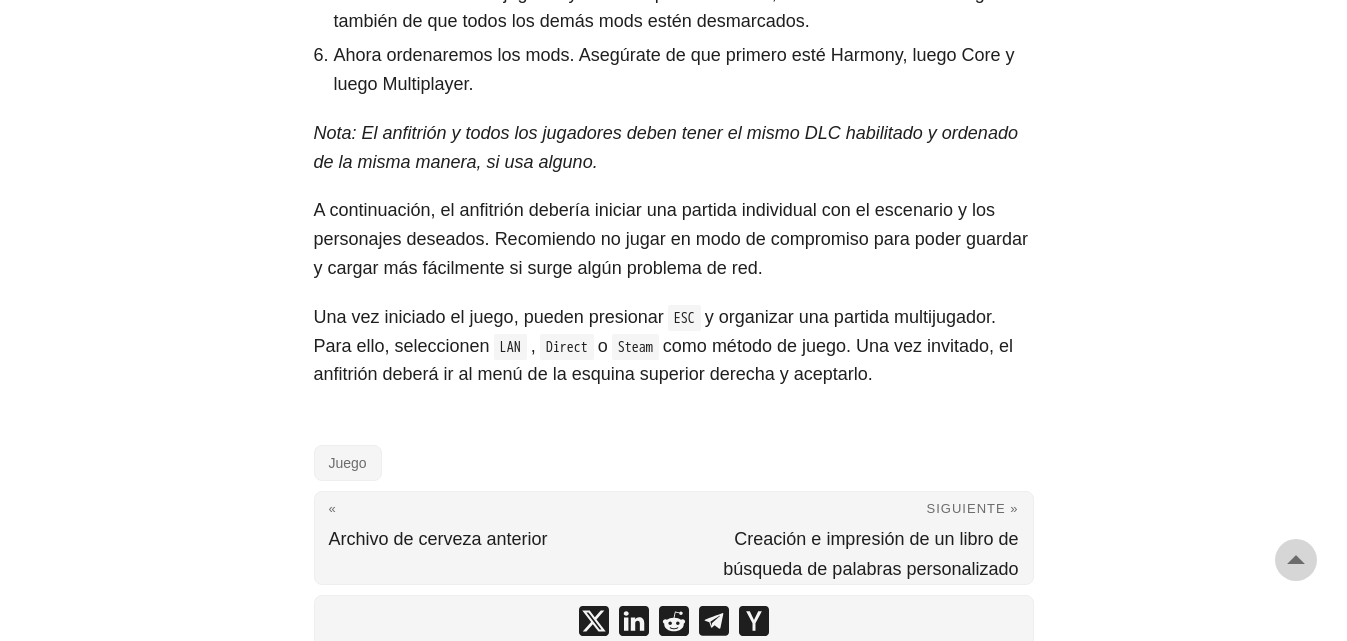 drag, startPoint x: 908, startPoint y: 314, endPoint x: 908, endPoint y: 341, distance: 27 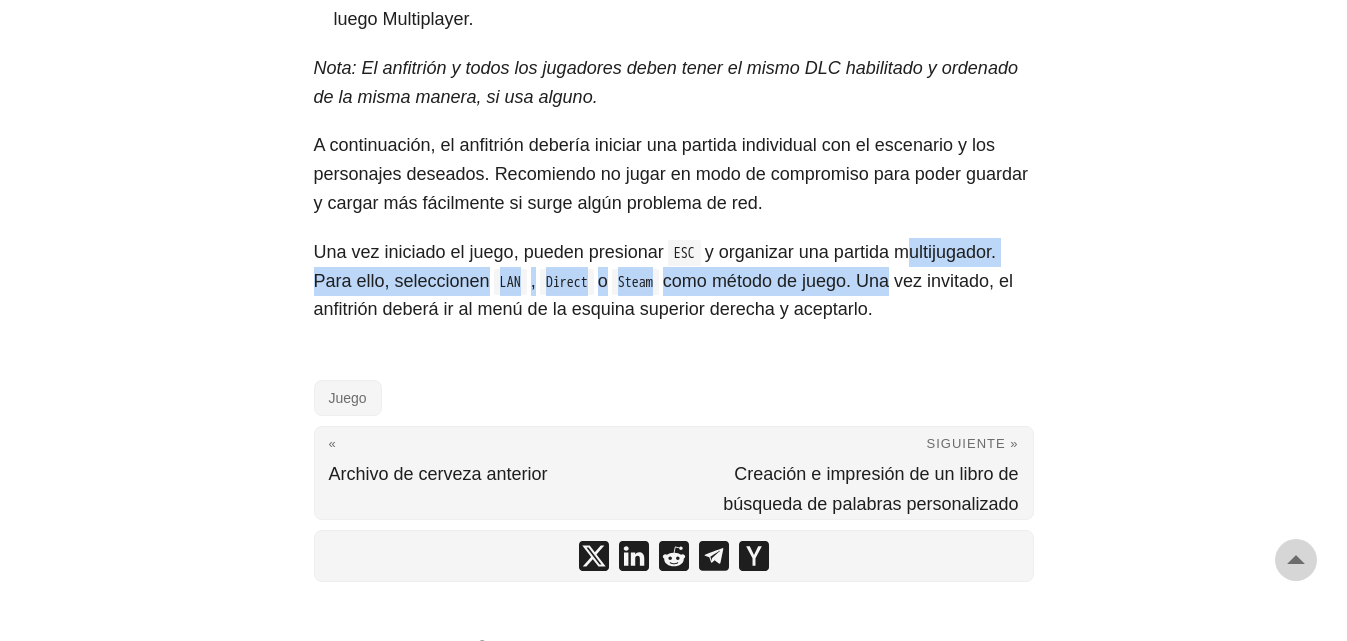 scroll, scrollTop: 1406, scrollLeft: 0, axis: vertical 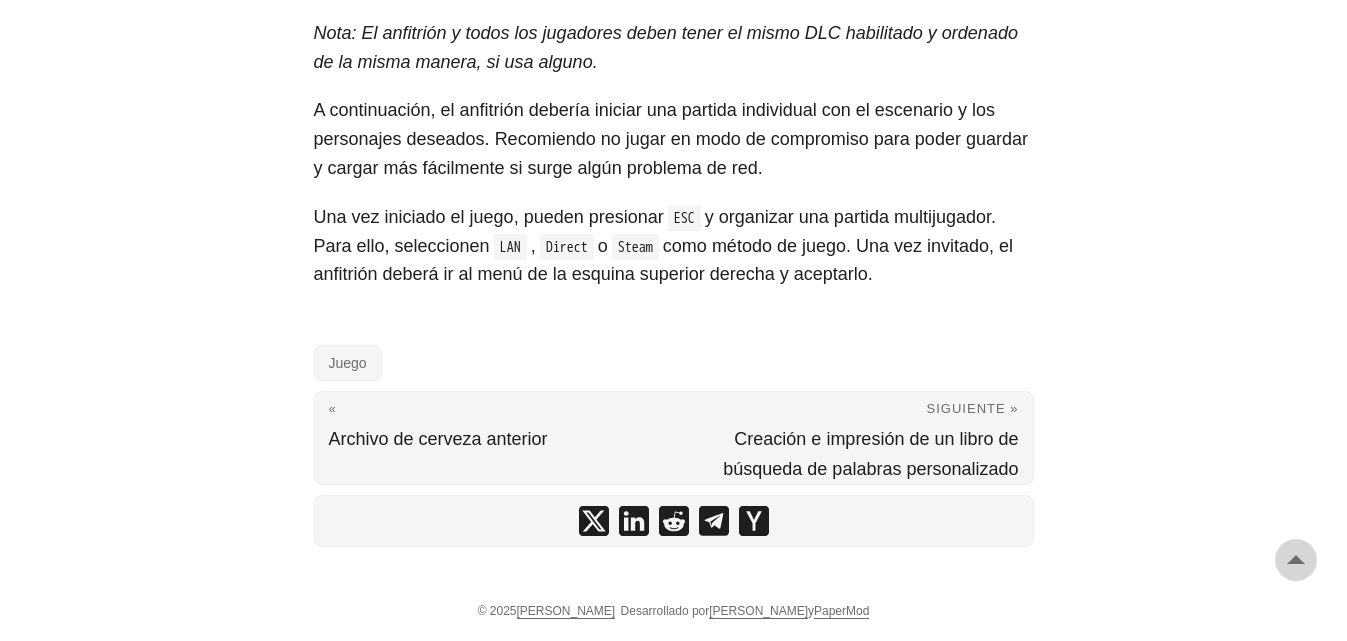 click on "Cómo jugar al modo cooperativo multijugador de RimWorld
[DATE][PERSON_NAME]  · 2 minutos · [PERSON_NAME]
RimWorld  es uno de mis juegos favoritos. Es un implacable juego de simulación de colonias, construcción de bases, estrategia y supervivencia. La premisa del juego es que unos pocos supervivientes se han estrellado en un planeta sin nombre. Juegas como una colonia incorpórea, supervisando todas las operaciones. Este juego fue creado por [PERSON_NAME] Studious, fundado por [PERSON_NAME]. [PERSON_NAME] ha escrito un libro titulado "  Designing Games: A Guide to Engineering Experiences"  , que analiza todos los juegos, no solo los videojuegos, desglosándolos en componentes como la mecánica y la ficción, y analizando qué hace que un juego sea divertido.
mods compatibles con este modo multijugador  y  listas de los que son compatibles
Descargar RimWorld.
Descargar  el mod multijugador  .
Descarga  el mod Harmony" at bounding box center [674, -376] 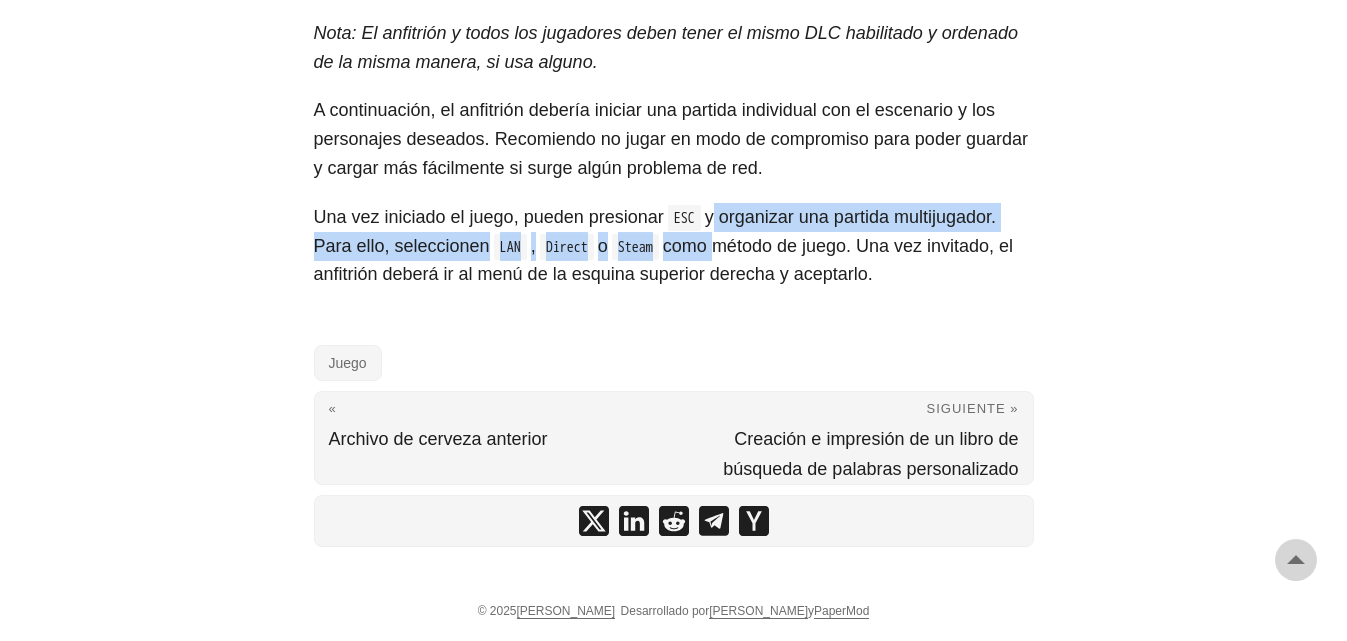 click on "Una vez iniciado el juego, pueden presionar  ESC y organizar una partida multijugador. Para ello, seleccionen  LAN ,  Direct o  Steam como método de juego. Una vez invitado, el anfitrión deberá ir al menú de la esquina superior derecha y aceptarlo." at bounding box center [674, 246] 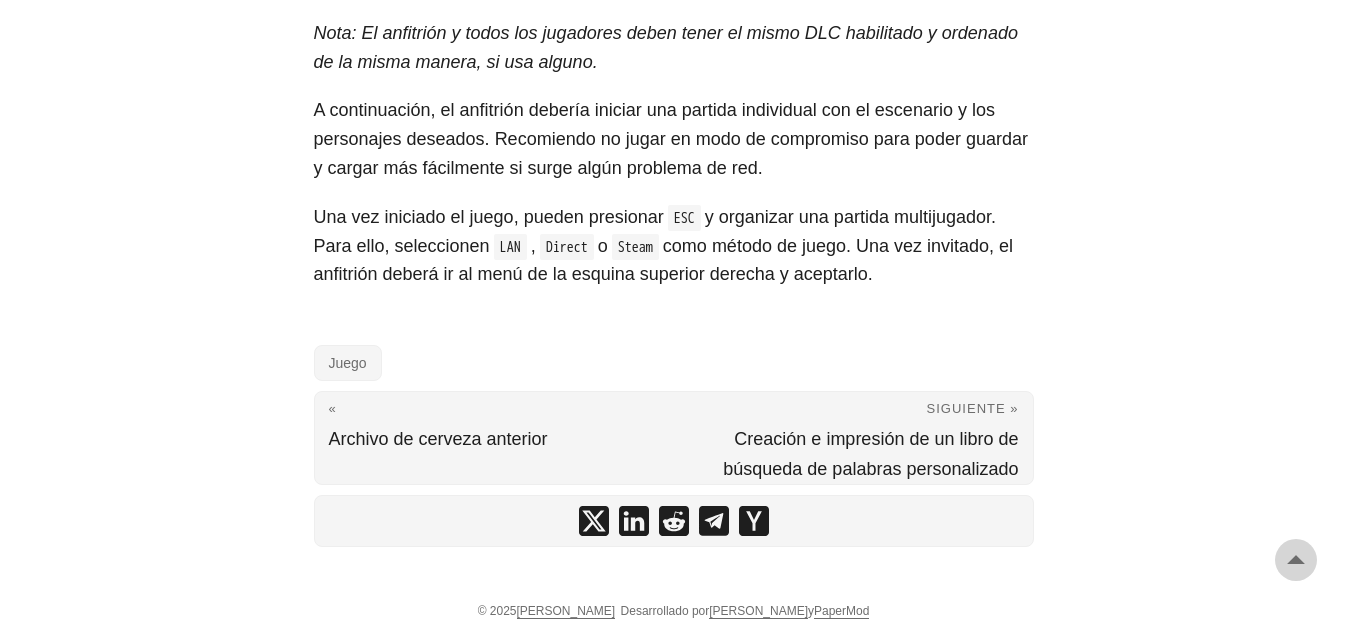 click on "como método de juego. Una vez invitado, el anfitrión deberá ir al menú de la esquina superior derecha y aceptarlo." at bounding box center (664, 260) 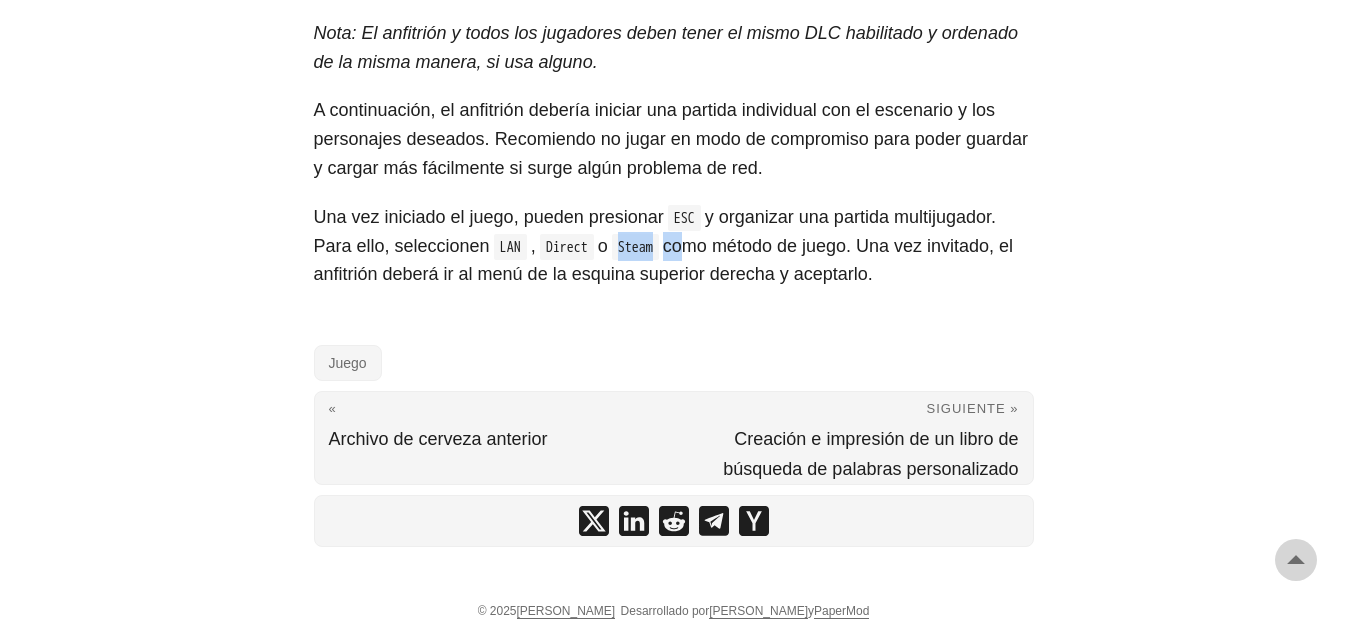 drag, startPoint x: 624, startPoint y: 237, endPoint x: 742, endPoint y: 252, distance: 118.94957 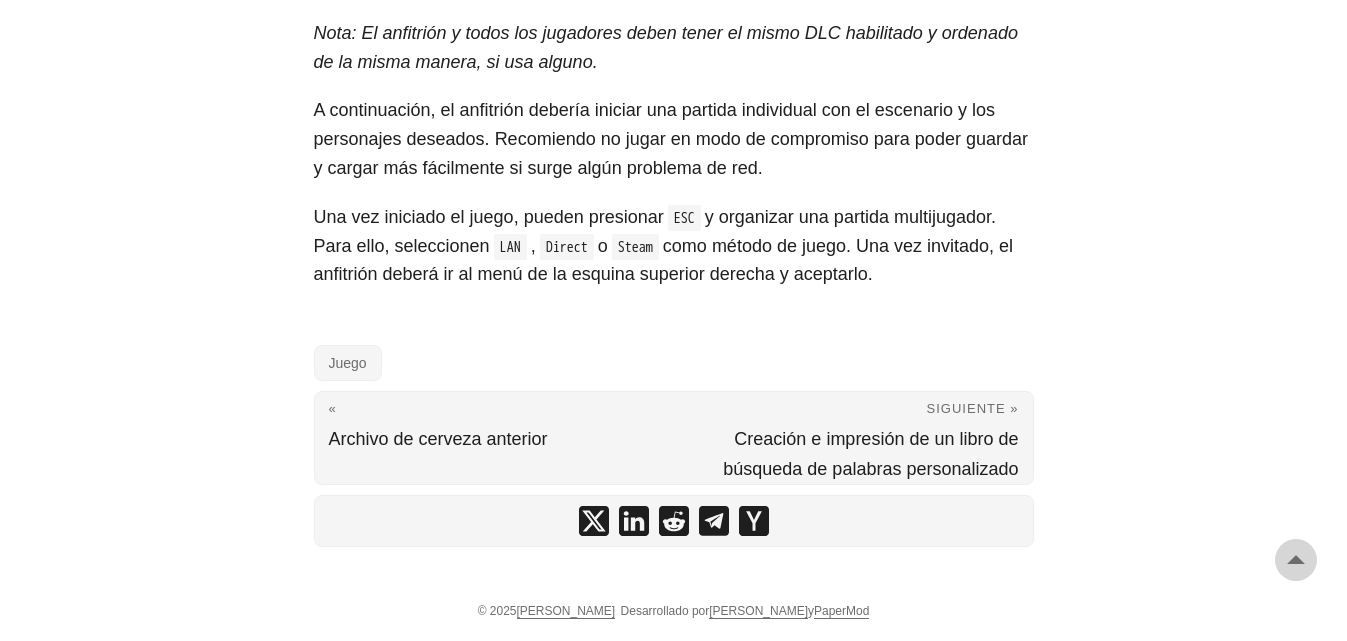 click on "como método de juego. Una vez invitado, el anfitrión deberá ir al menú de la esquina superior derecha y aceptarlo." at bounding box center (664, 260) 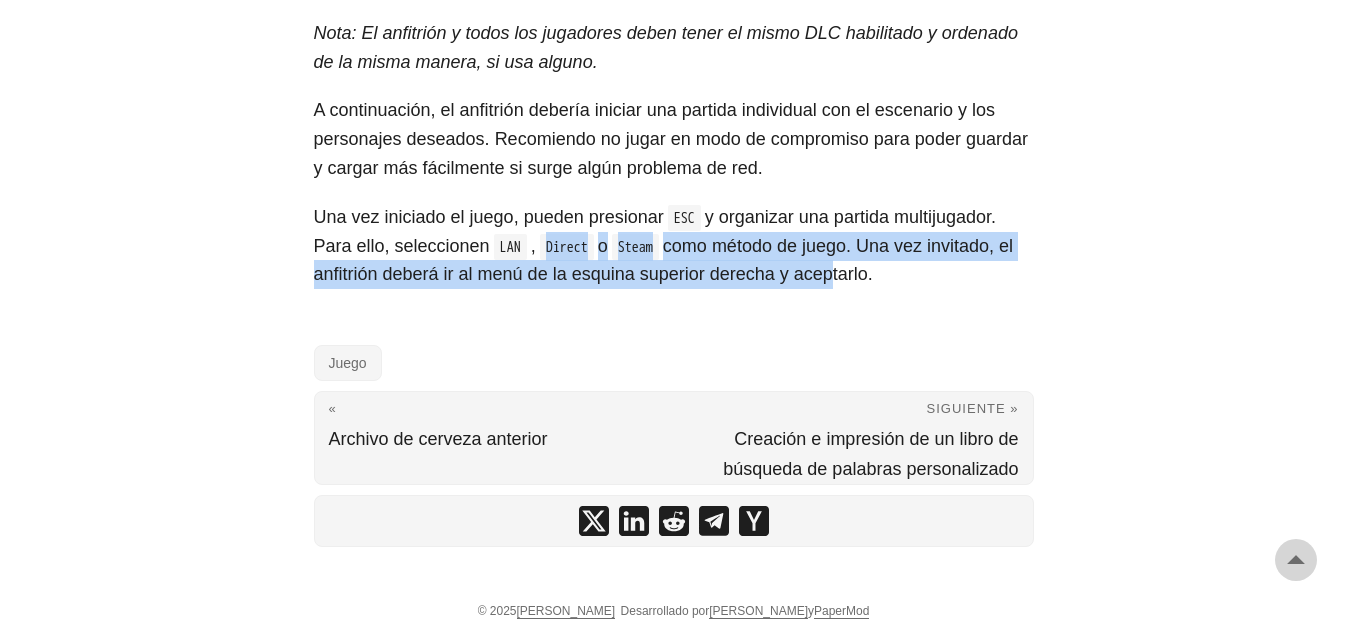 drag, startPoint x: 542, startPoint y: 246, endPoint x: 826, endPoint y: 271, distance: 285.09824 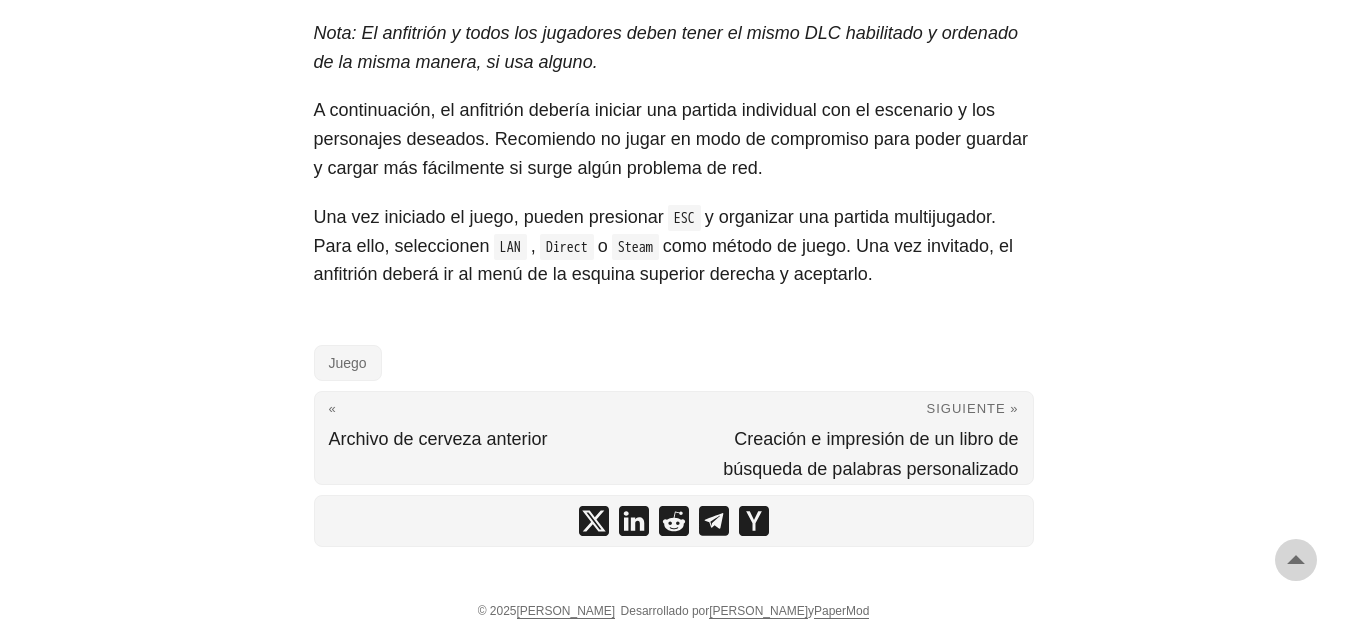 click on "Una vez iniciado el juego, pueden presionar  ESC y organizar una partida multijugador. Para ello, seleccionen  LAN ,  Direct o  Steam como método de juego. Una vez invitado, el anfitrión deberá ir al menú de la esquina superior derecha y aceptarlo." at bounding box center (674, 246) 